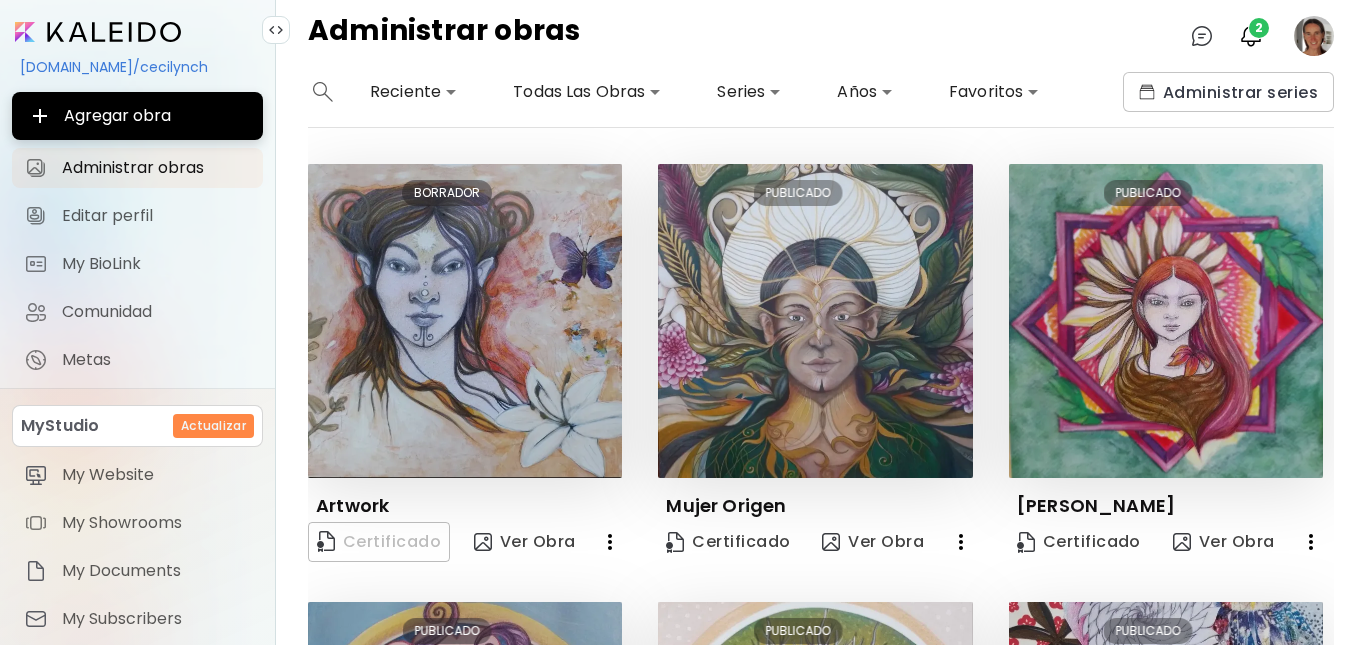 scroll, scrollTop: 0, scrollLeft: 0, axis: both 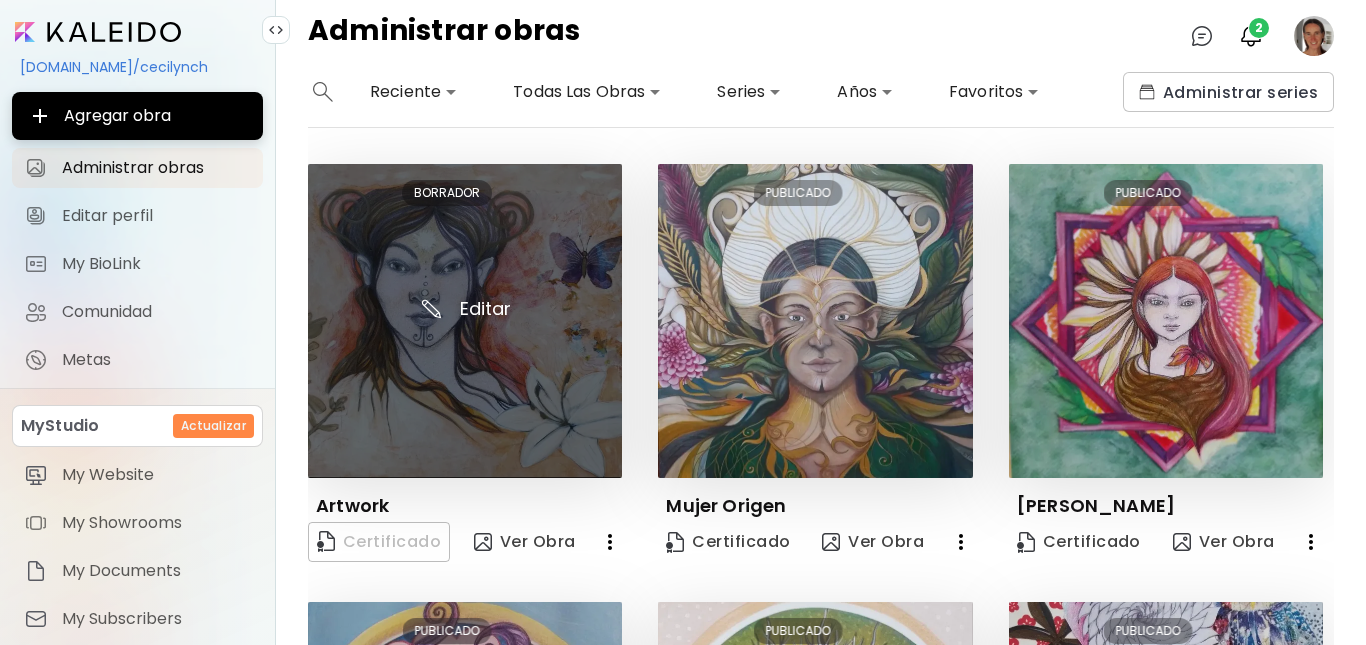 click at bounding box center [465, 321] 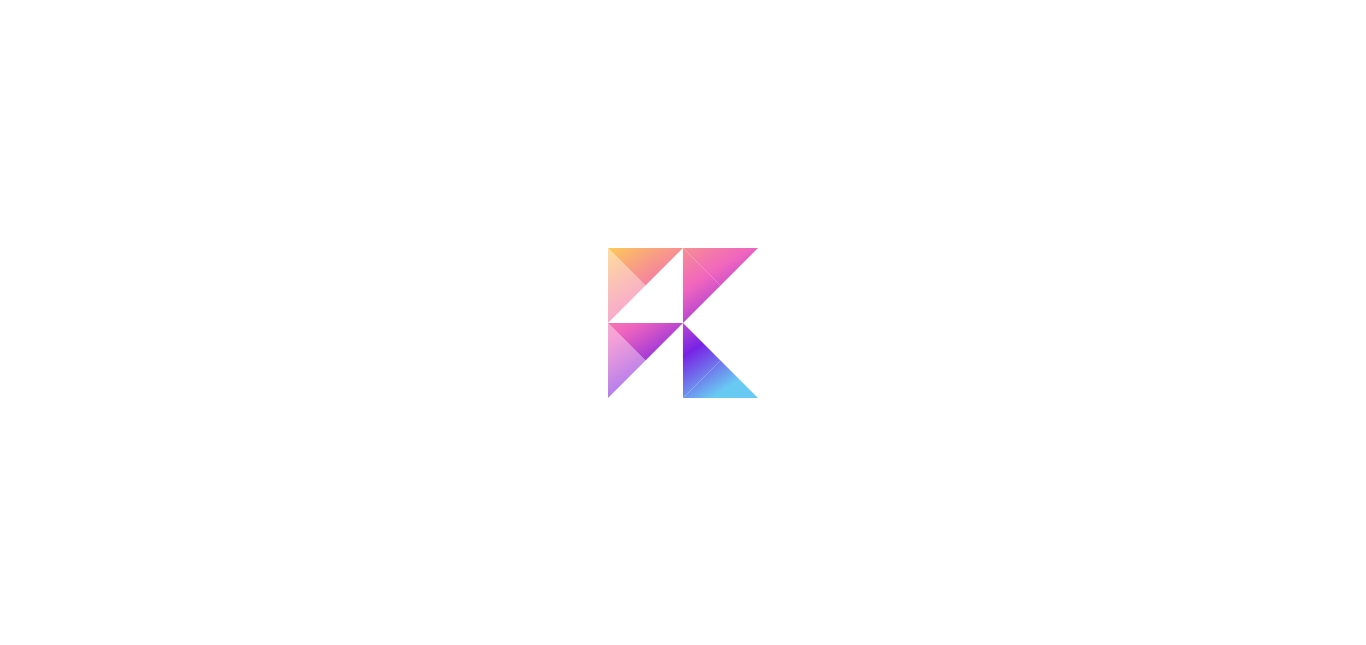 scroll, scrollTop: 0, scrollLeft: 0, axis: both 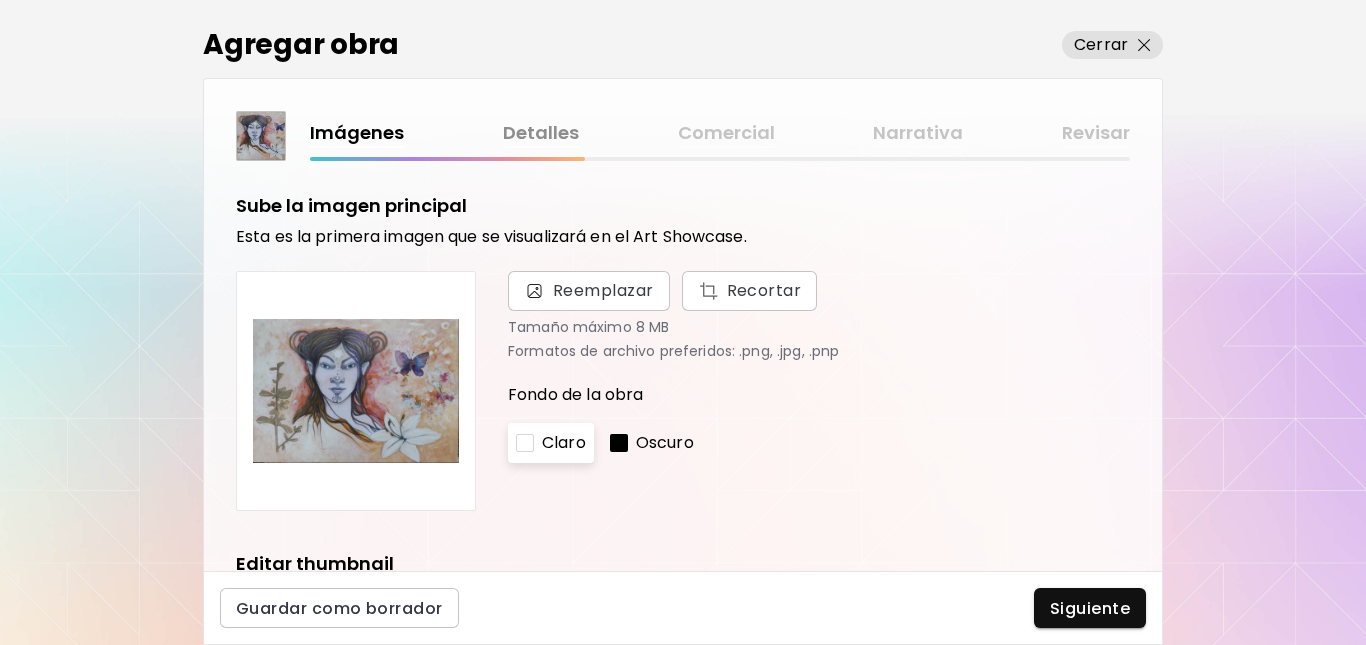click on "Detalles" at bounding box center [541, 133] 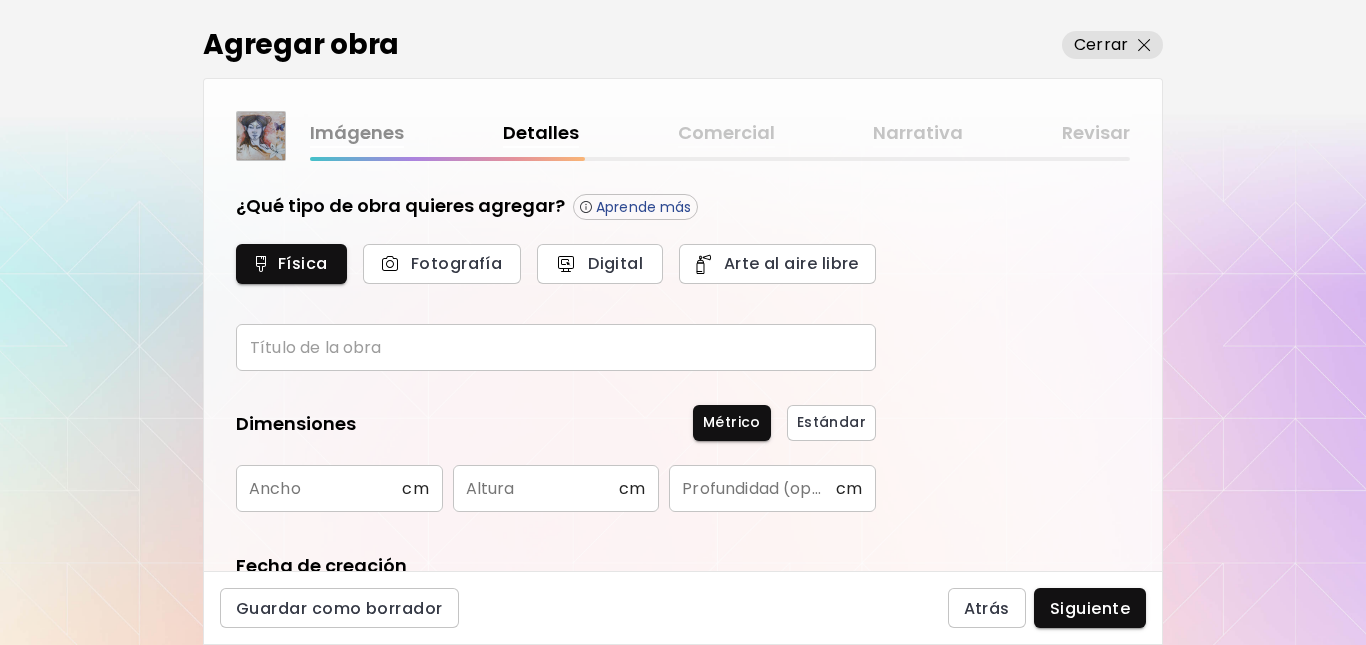 click on "Imágenes" at bounding box center [357, 133] 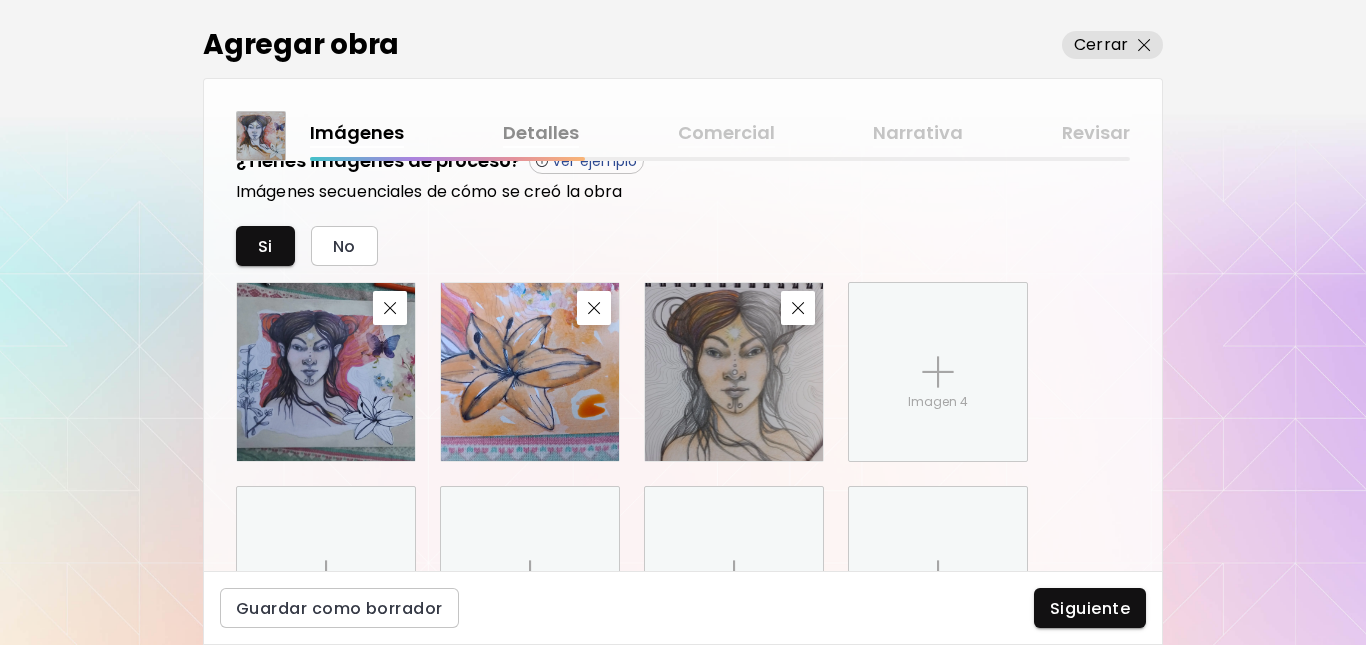 scroll, scrollTop: 1245, scrollLeft: 0, axis: vertical 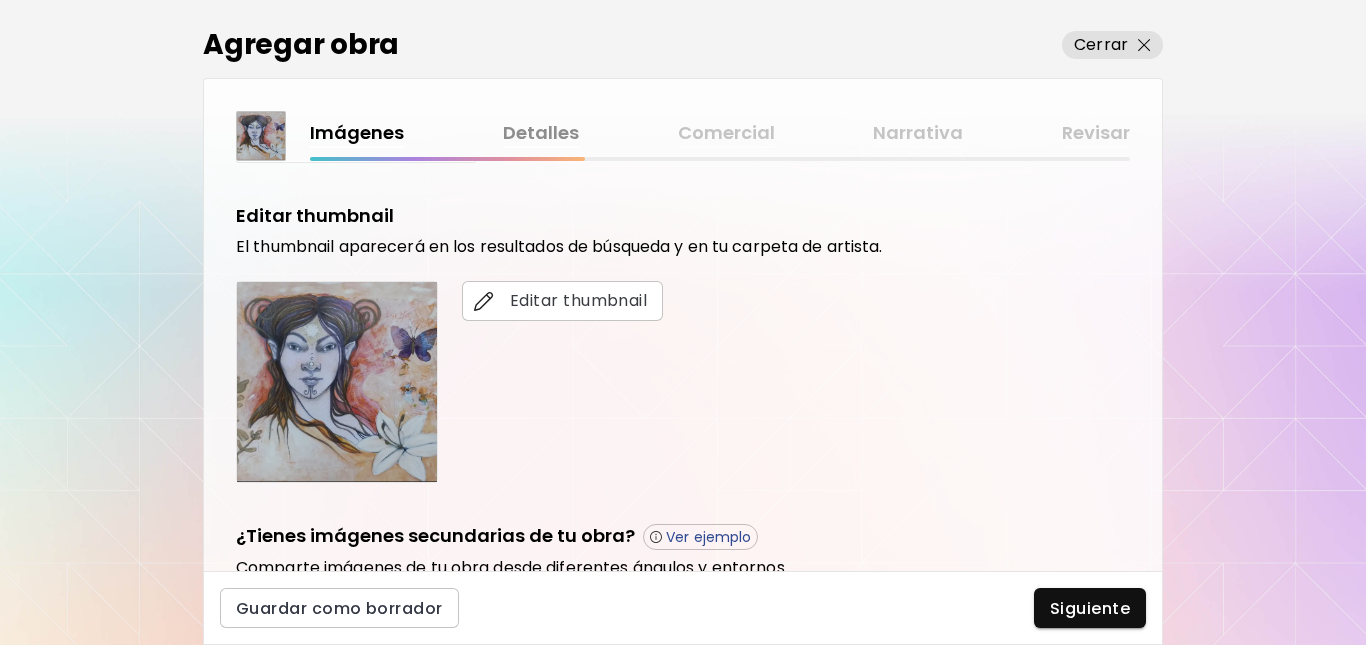click on "Detalles" at bounding box center (541, 133) 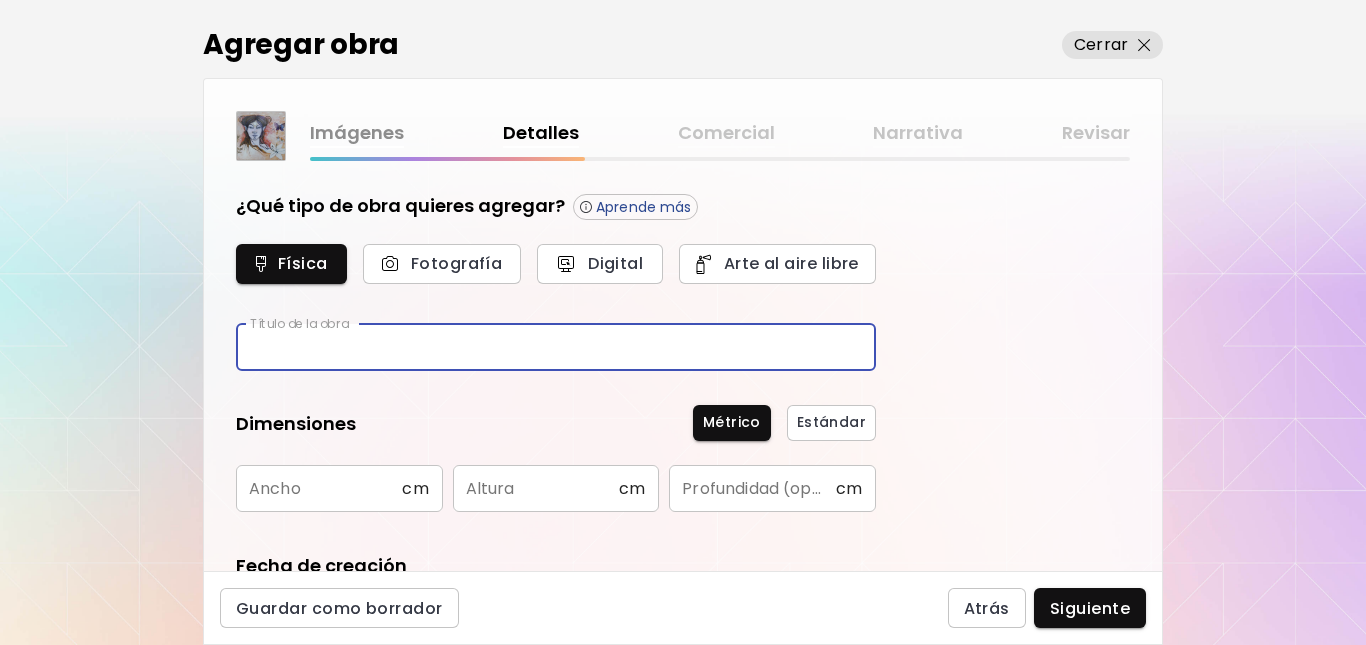click at bounding box center (556, 347) 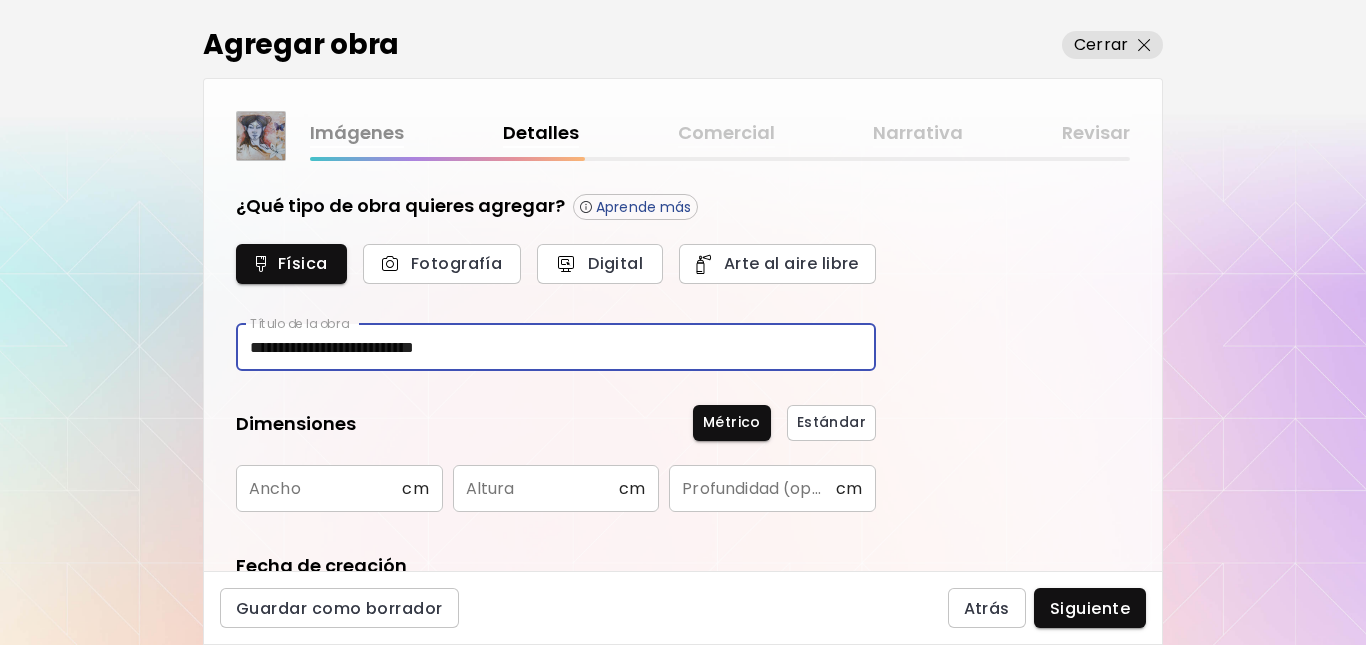 type on "**********" 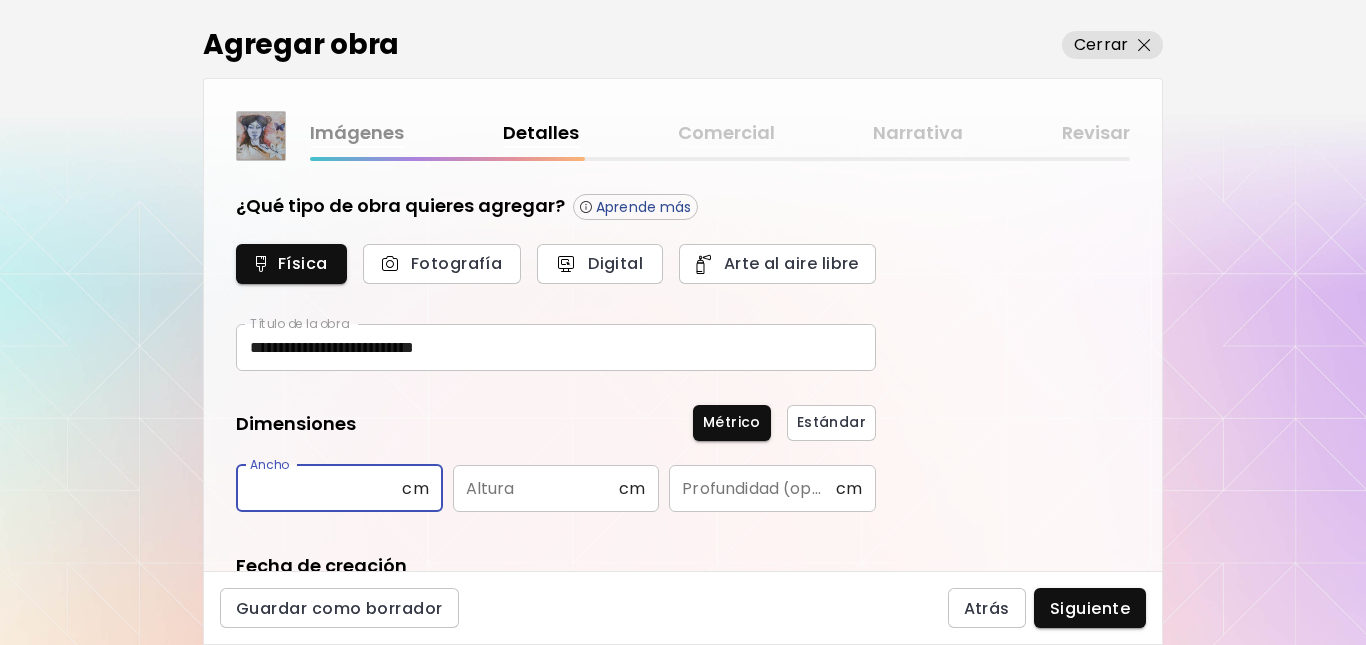 click at bounding box center (319, 488) 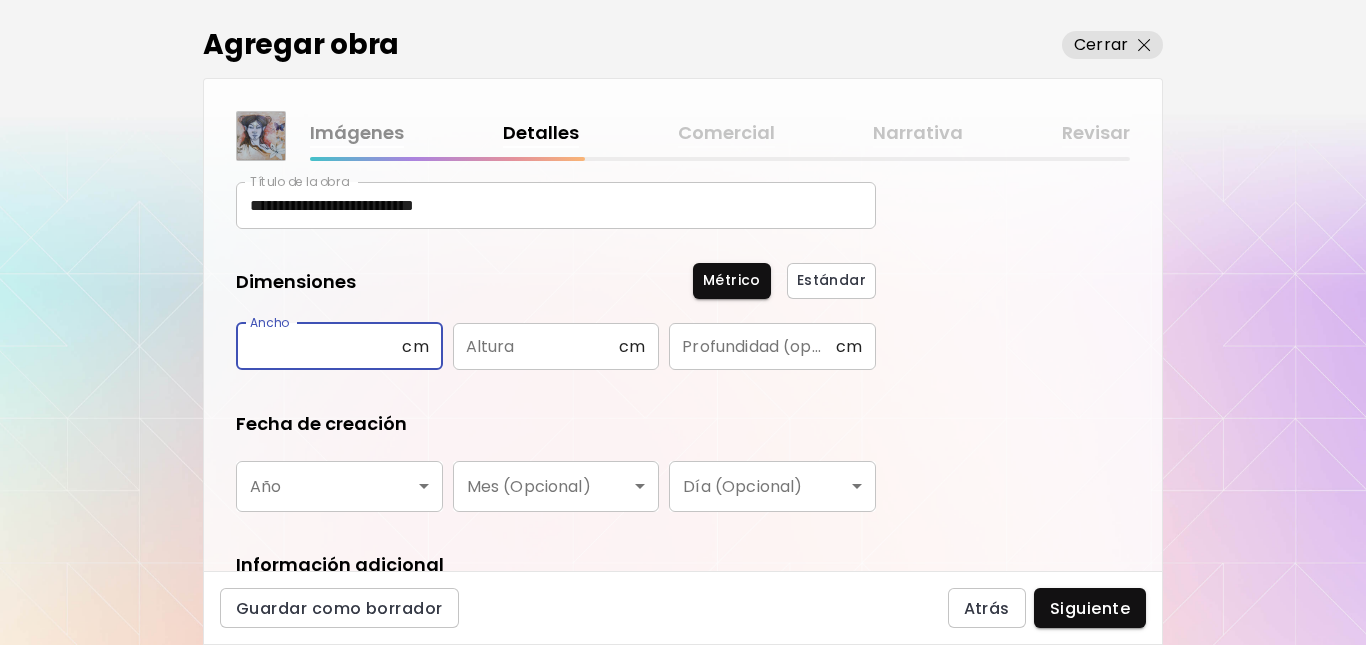 scroll, scrollTop: 161, scrollLeft: 0, axis: vertical 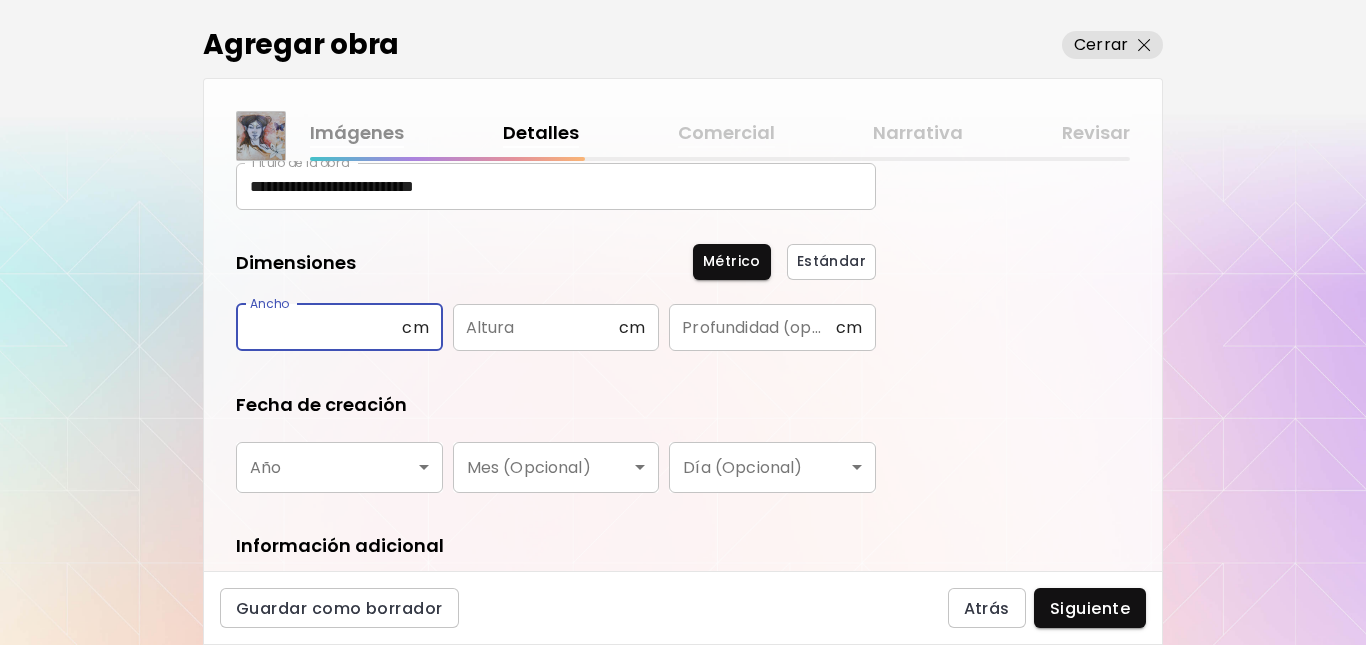 click on "**********" at bounding box center (683, 322) 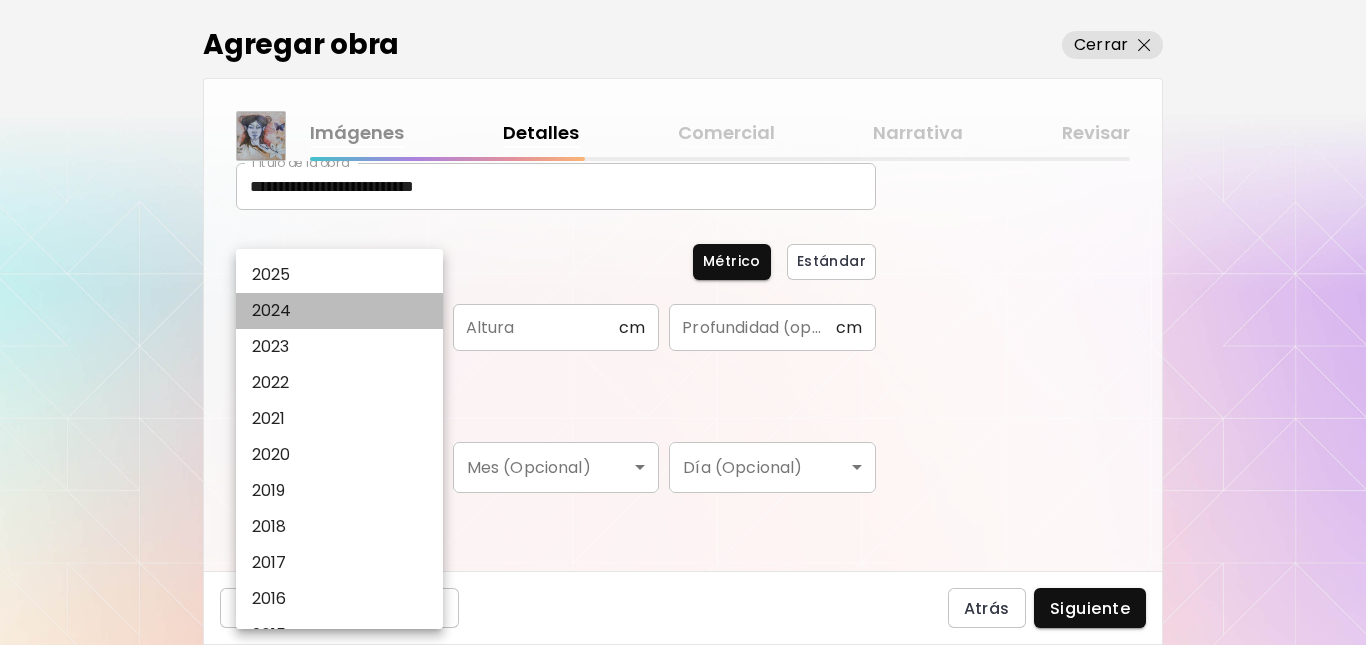 click on "2024" at bounding box center [272, 311] 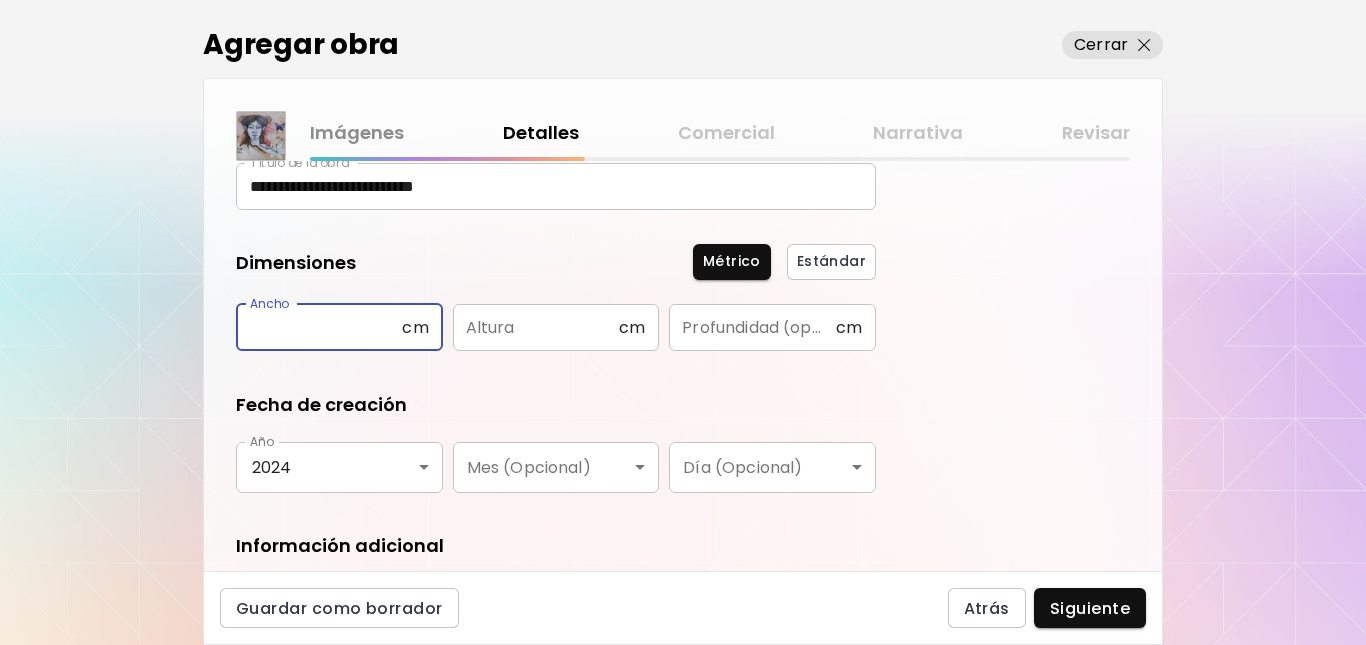 click at bounding box center (319, 327) 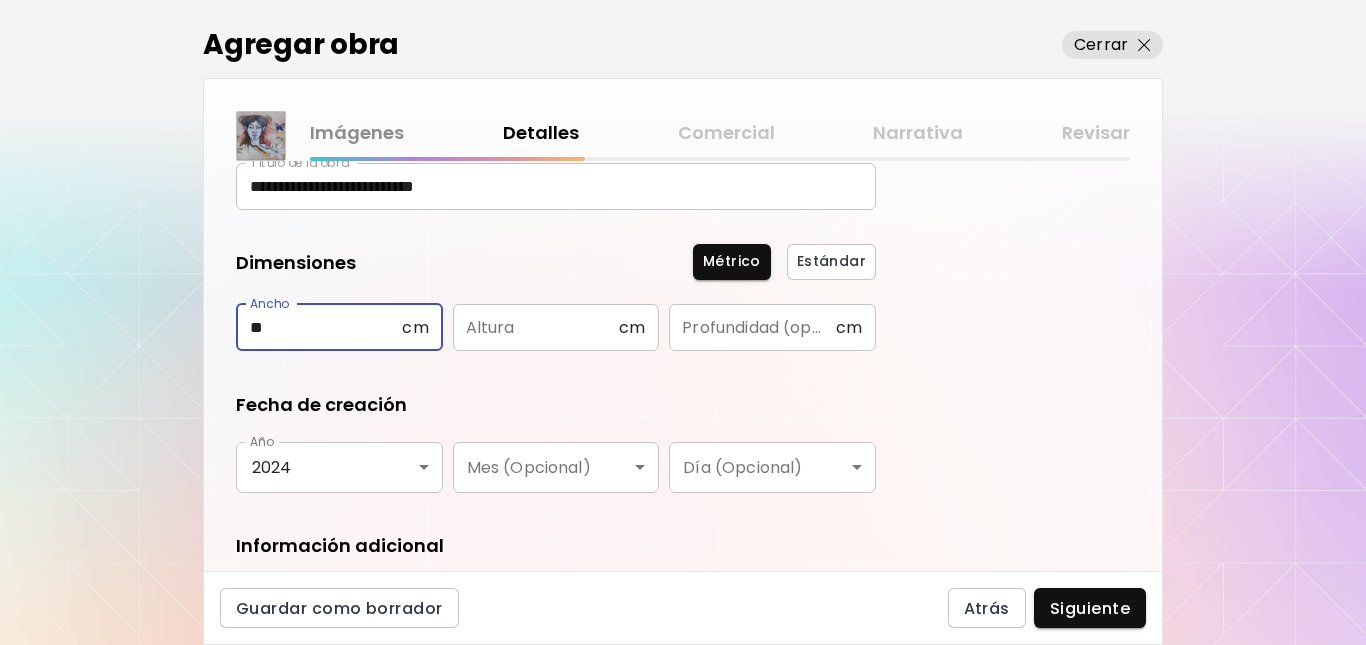 type on "**" 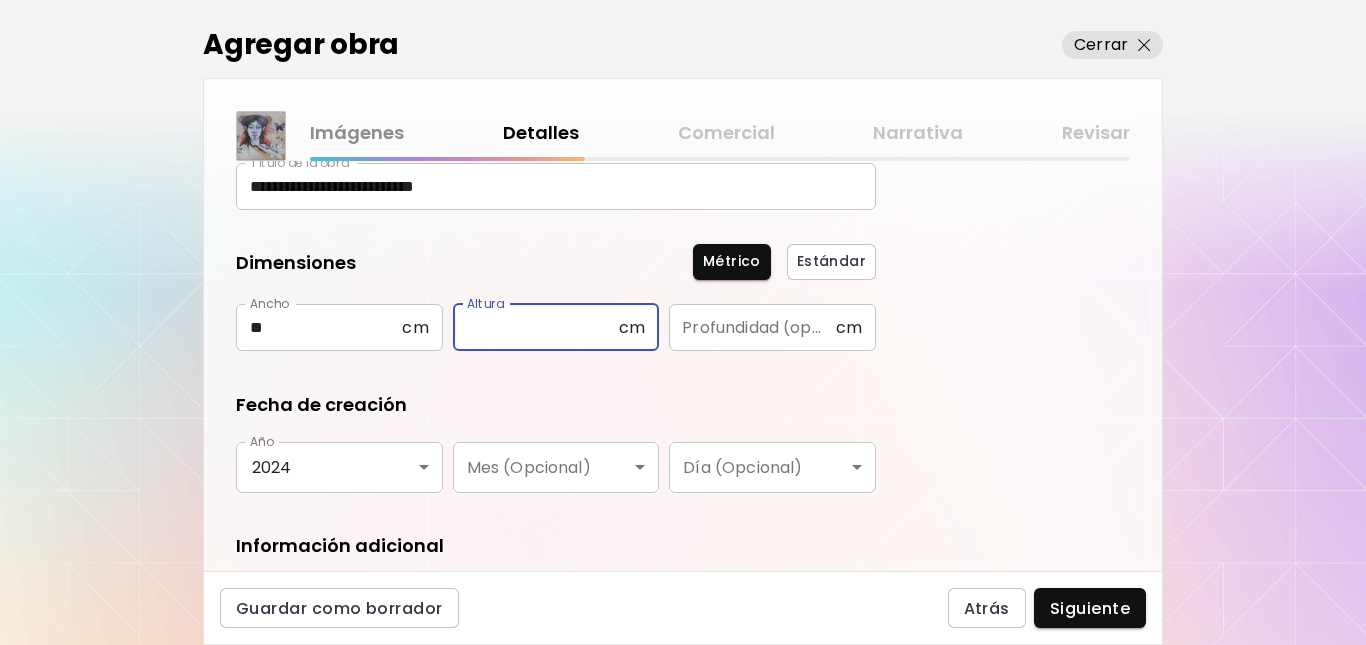 click at bounding box center (536, 327) 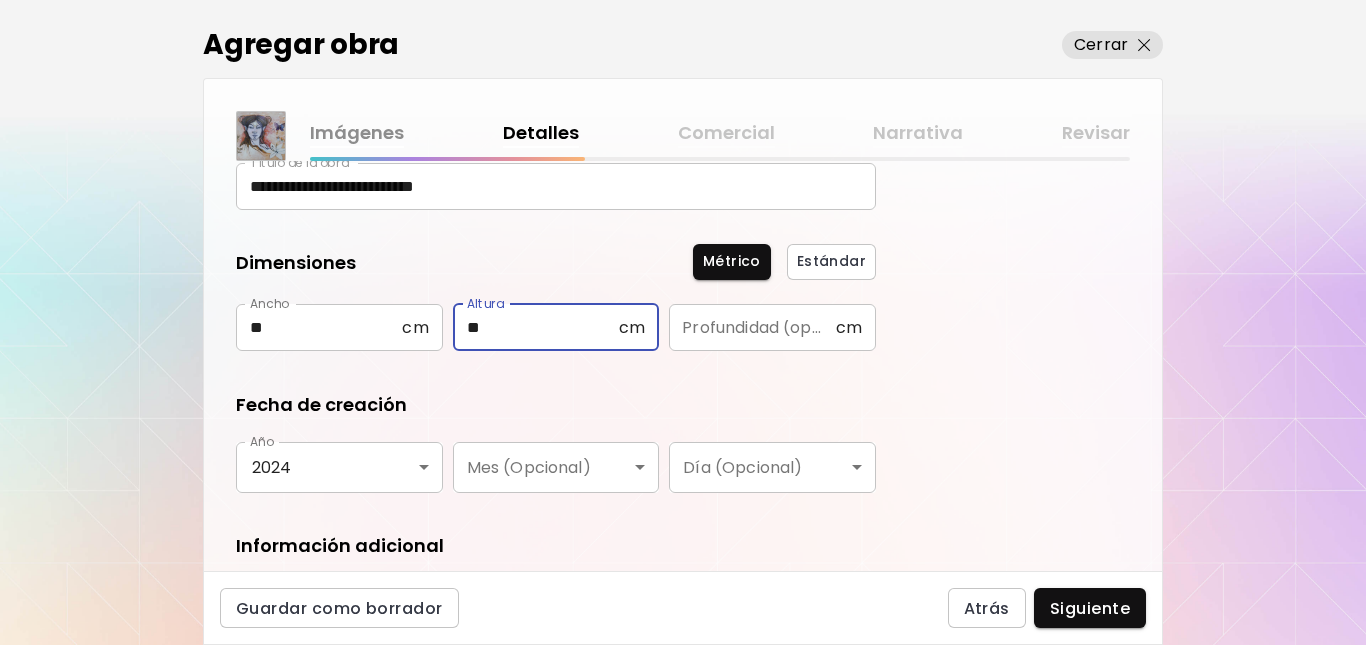 type on "**" 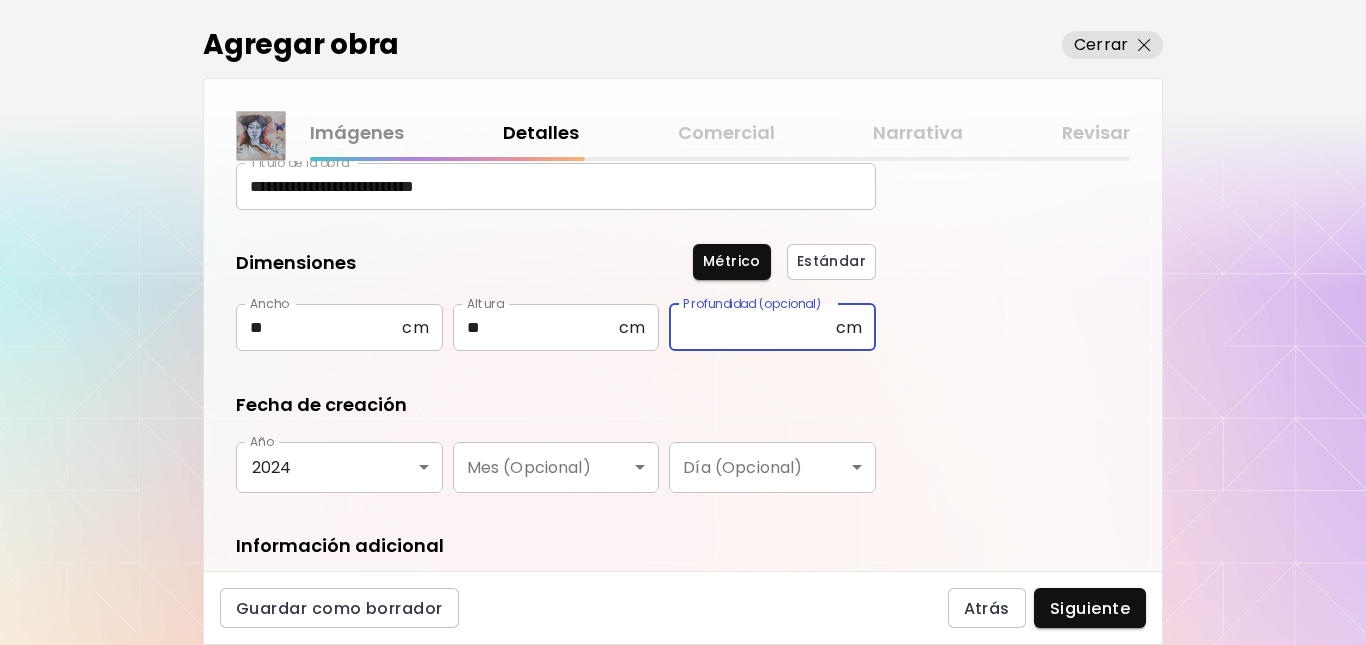 click at bounding box center [752, 327] 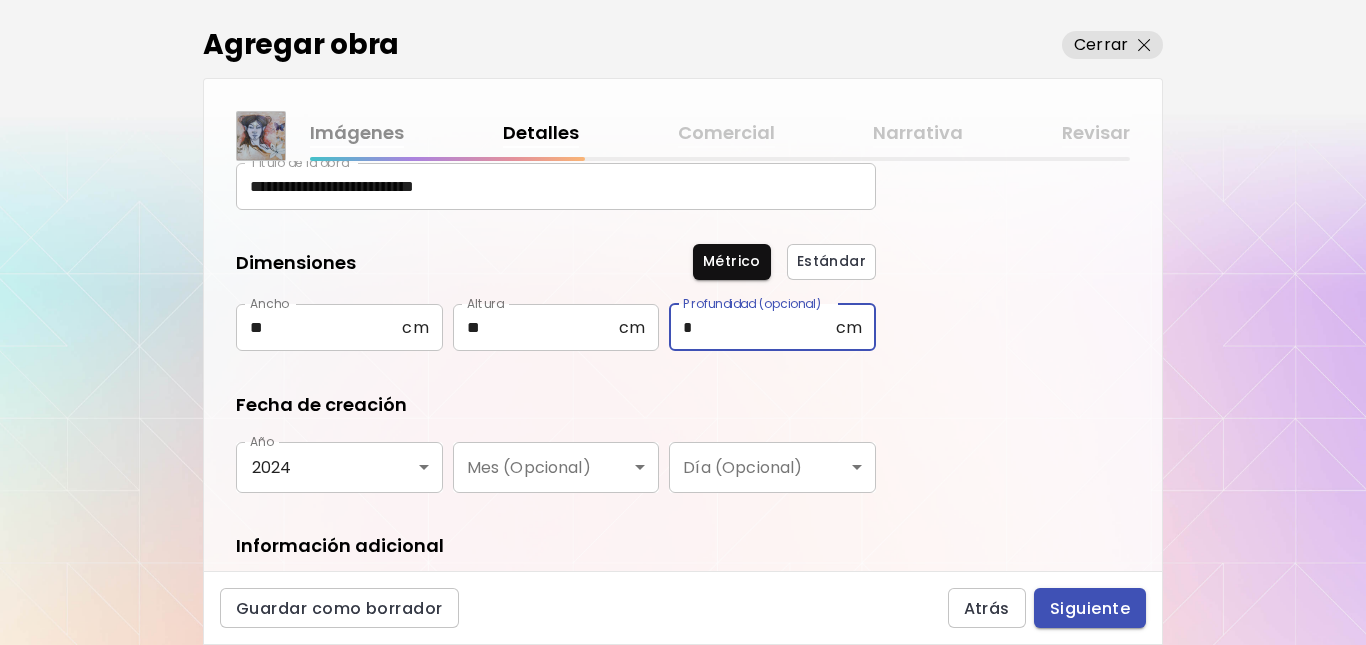 type on "*" 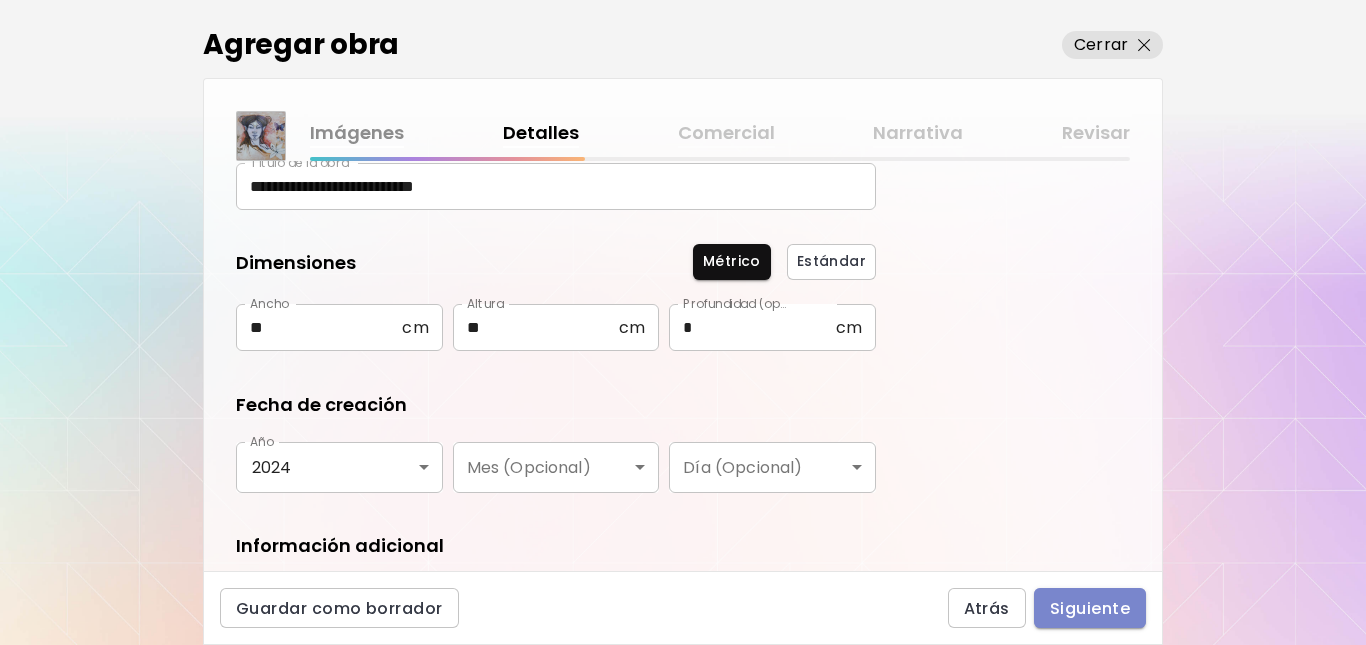click on "Siguiente" at bounding box center [1090, 608] 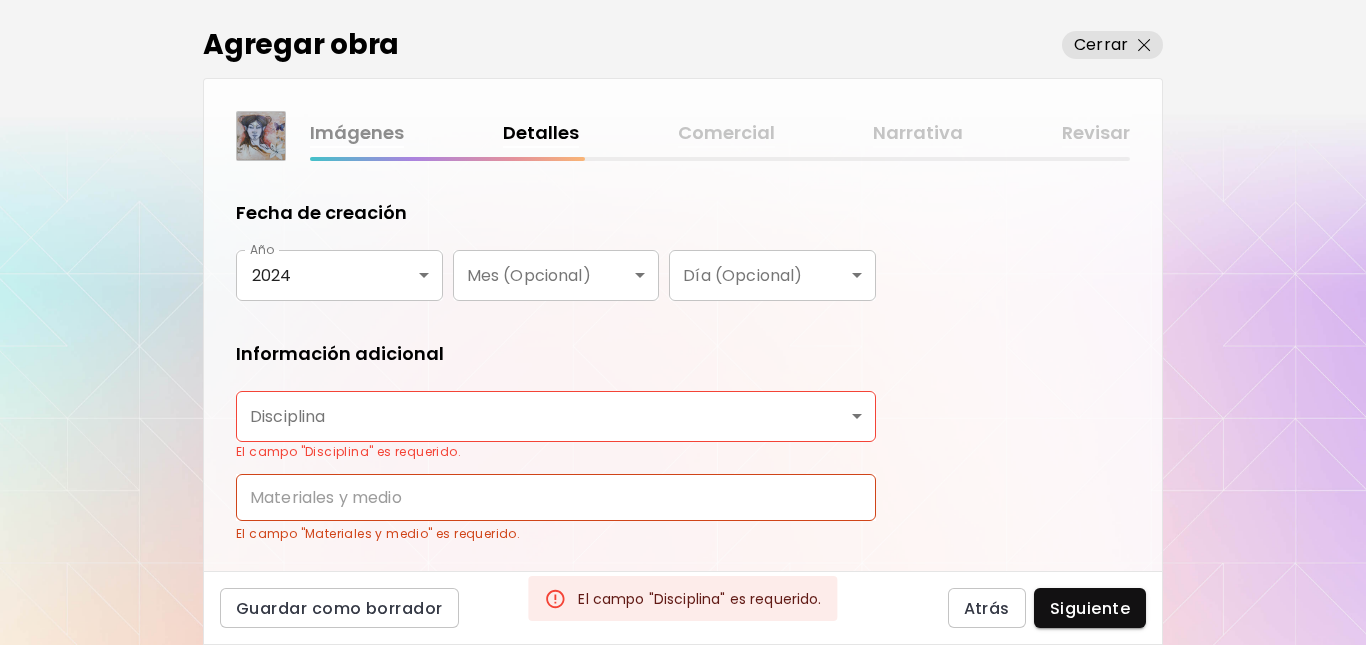 scroll, scrollTop: 406, scrollLeft: 0, axis: vertical 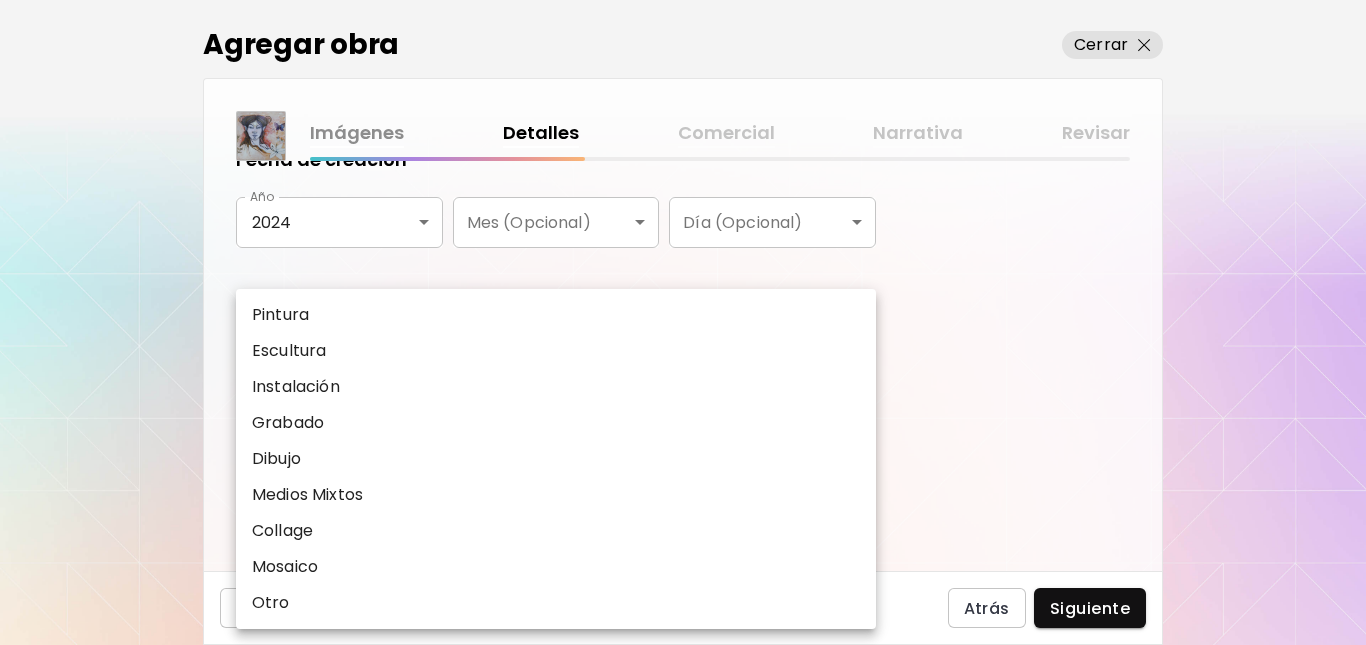 click on "**********" at bounding box center [683, 322] 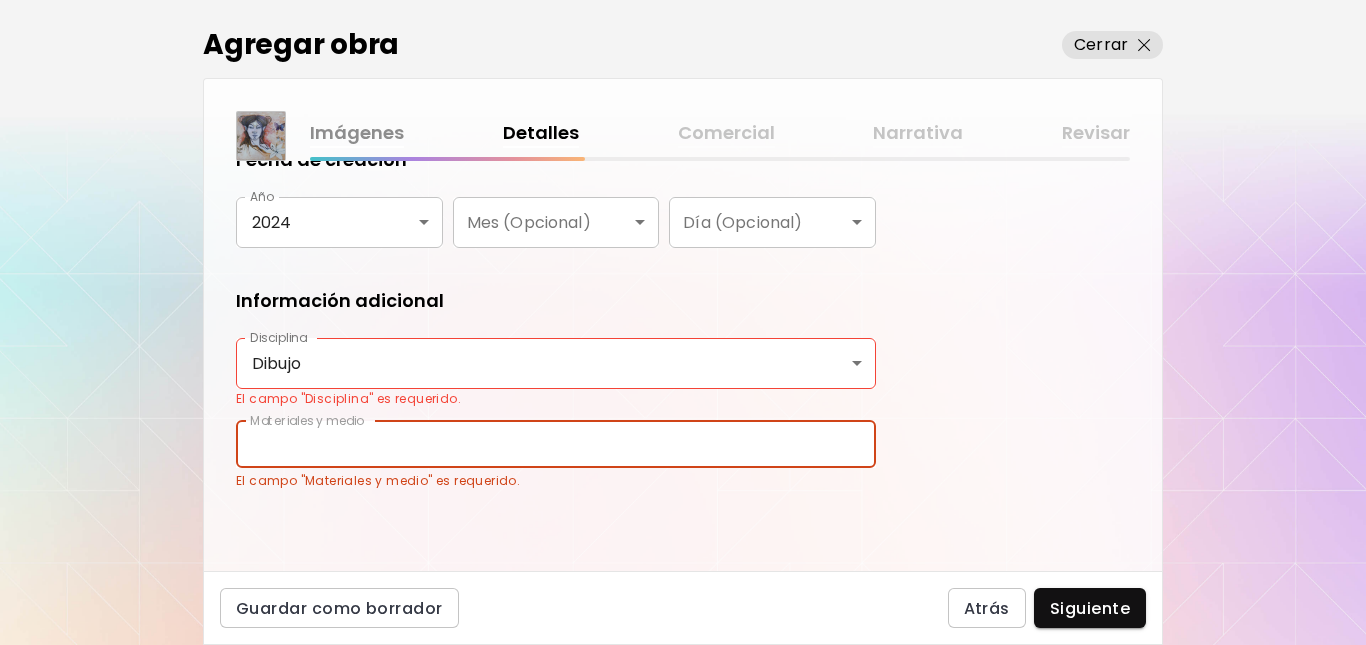 click at bounding box center (556, 444) 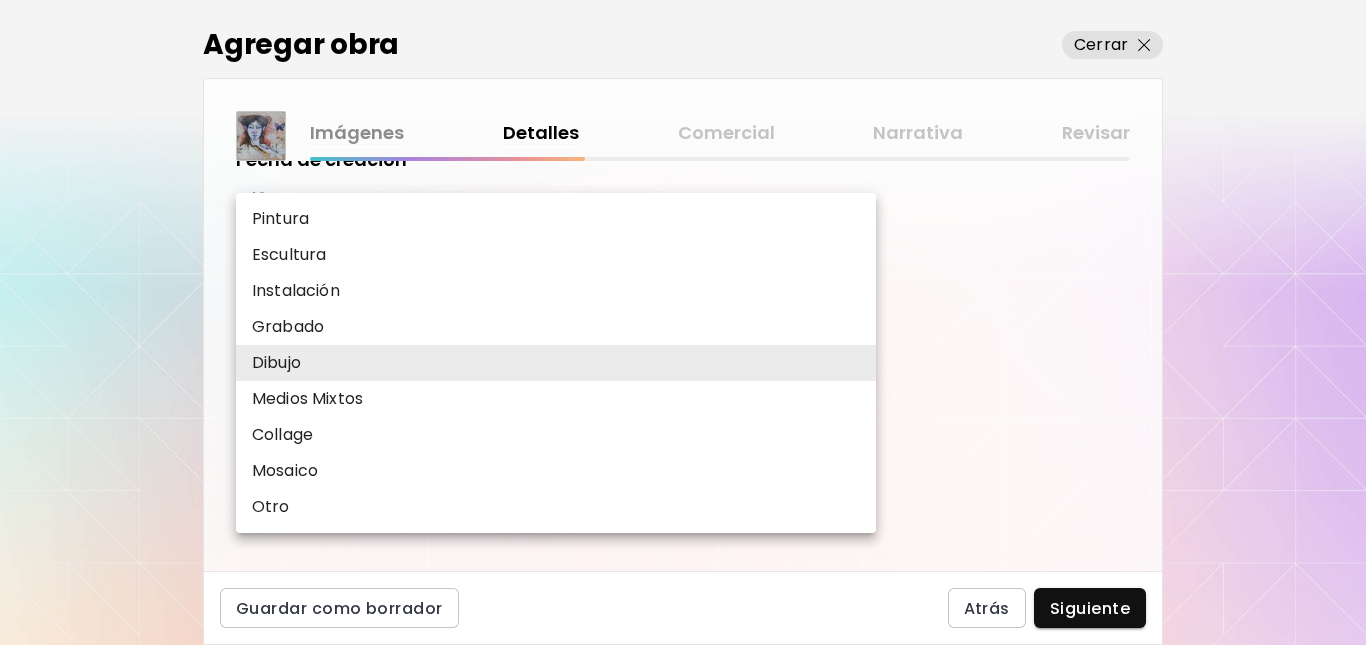 click on "**********" at bounding box center (683, 322) 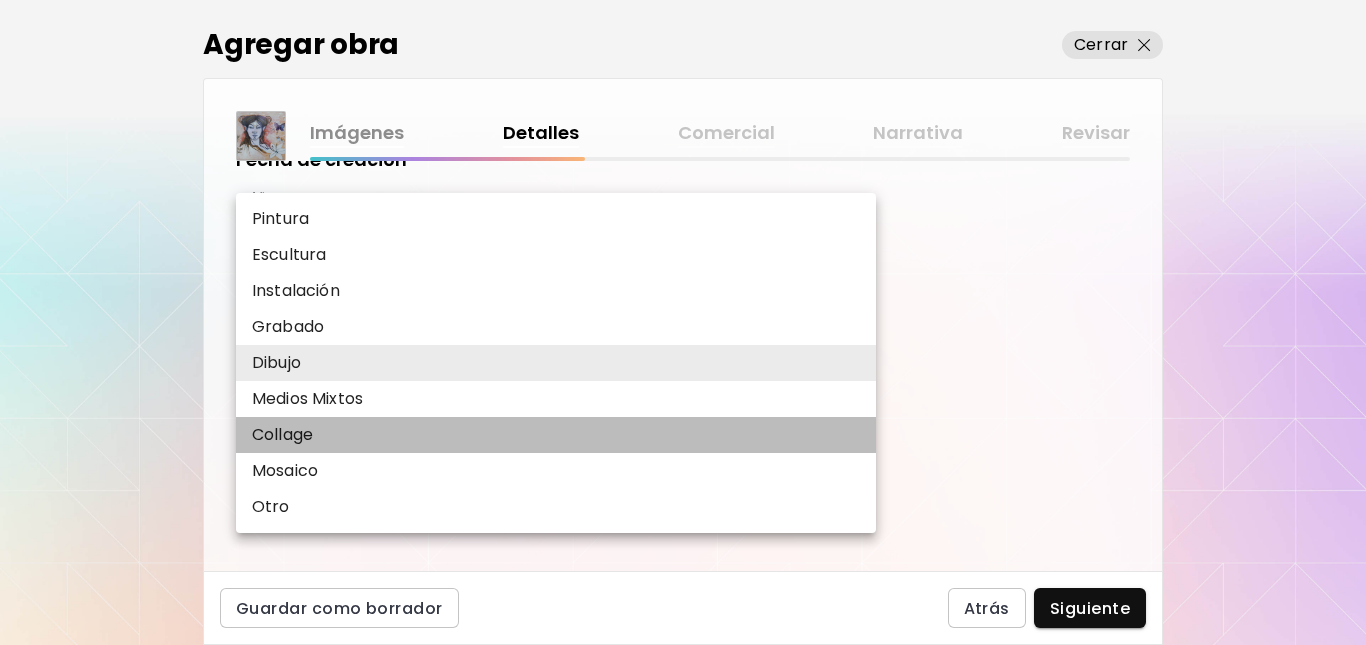 click on "Collage" at bounding box center [282, 435] 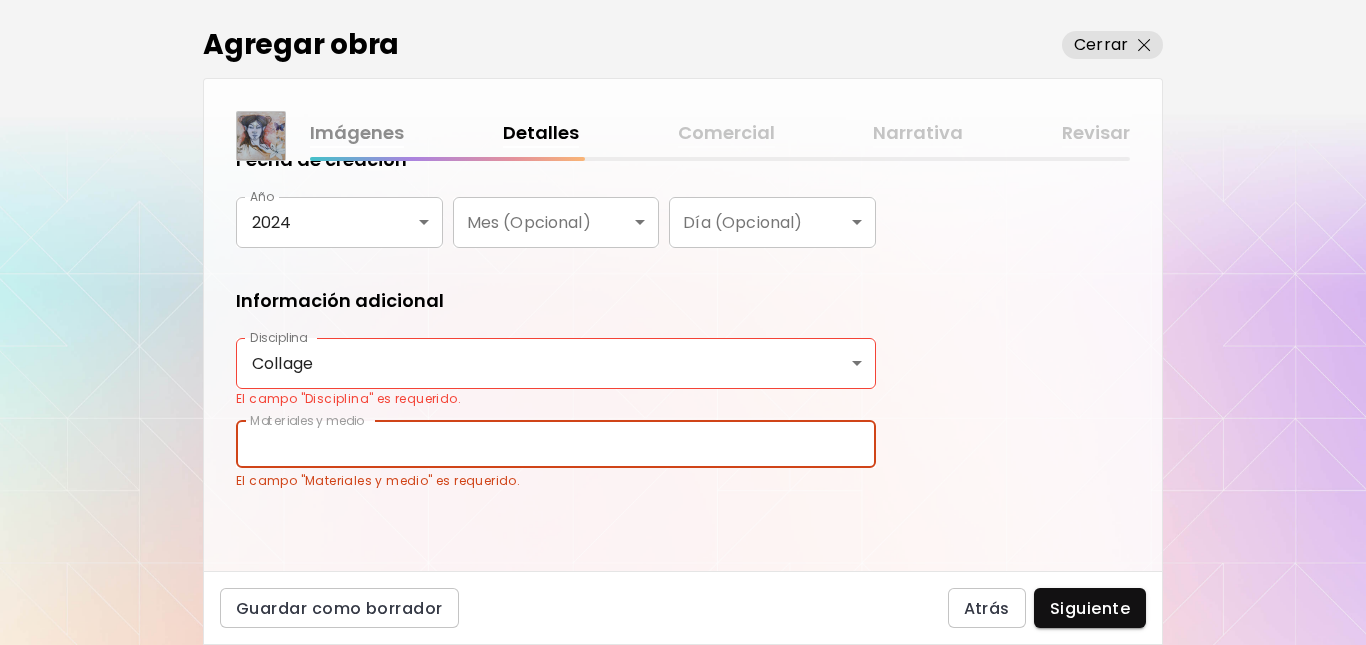 click at bounding box center [556, 444] 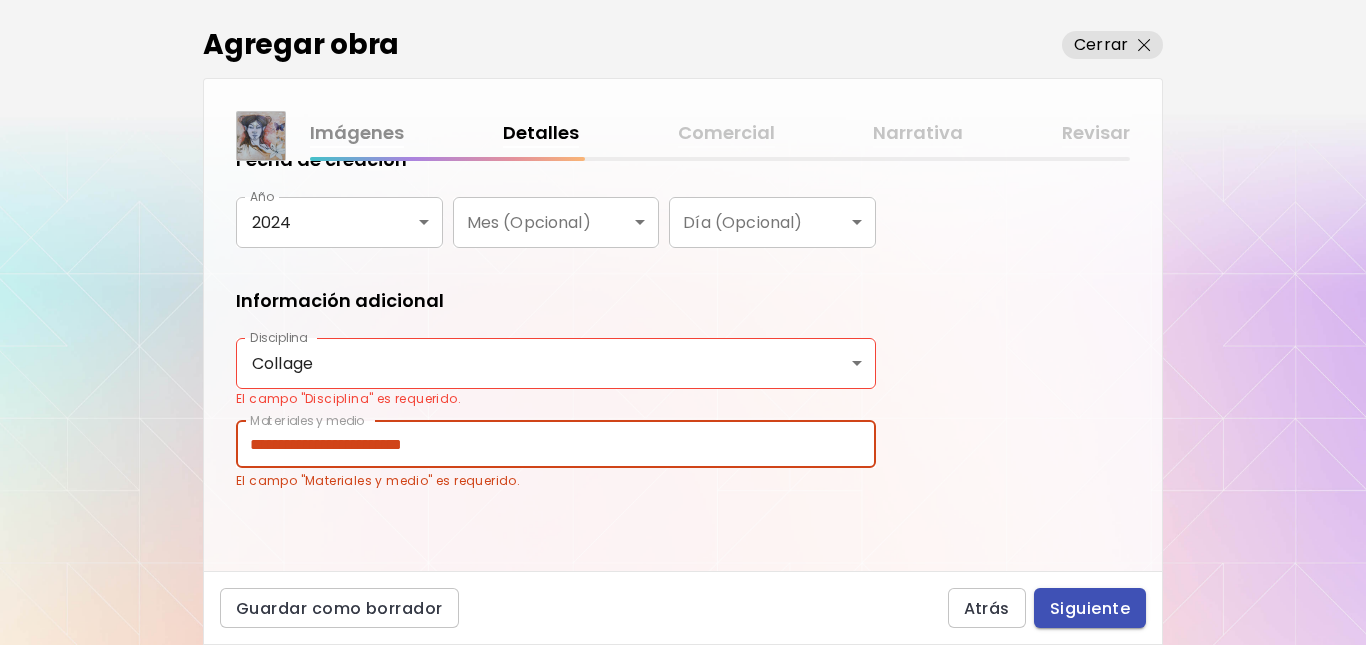 type on "**********" 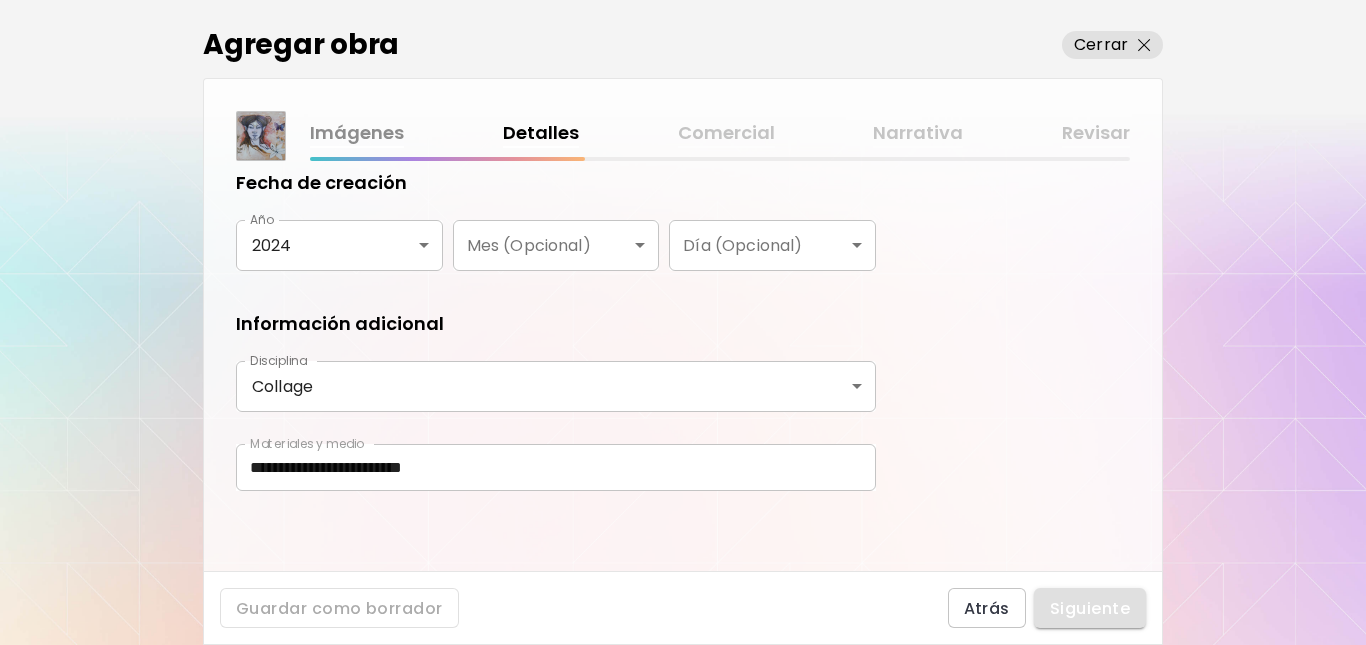 scroll, scrollTop: 383, scrollLeft: 0, axis: vertical 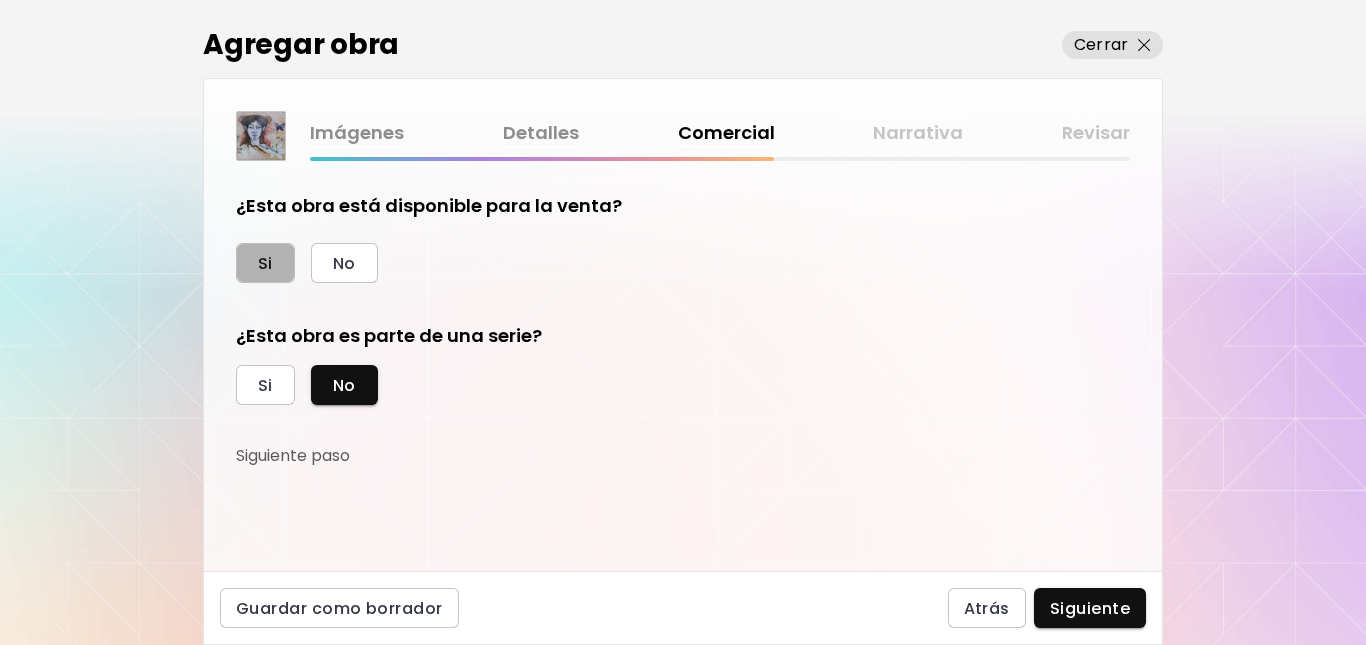 click on "Si" at bounding box center (265, 263) 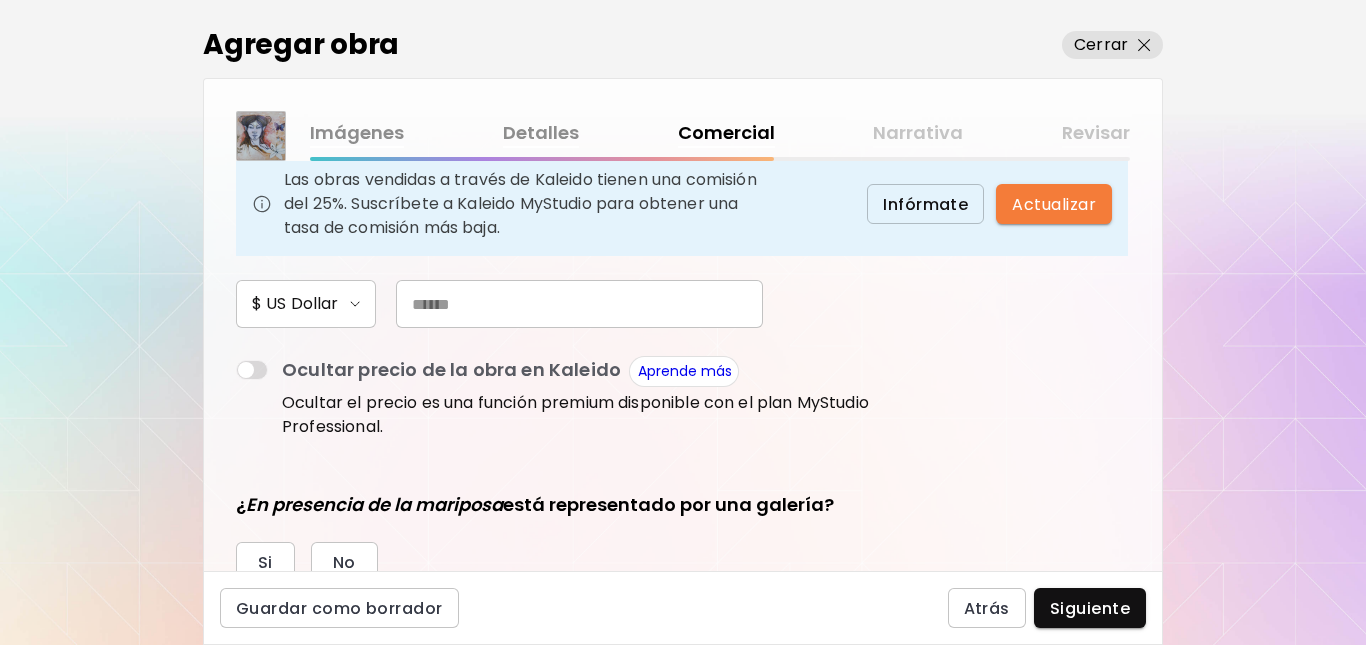 scroll, scrollTop: 225, scrollLeft: 0, axis: vertical 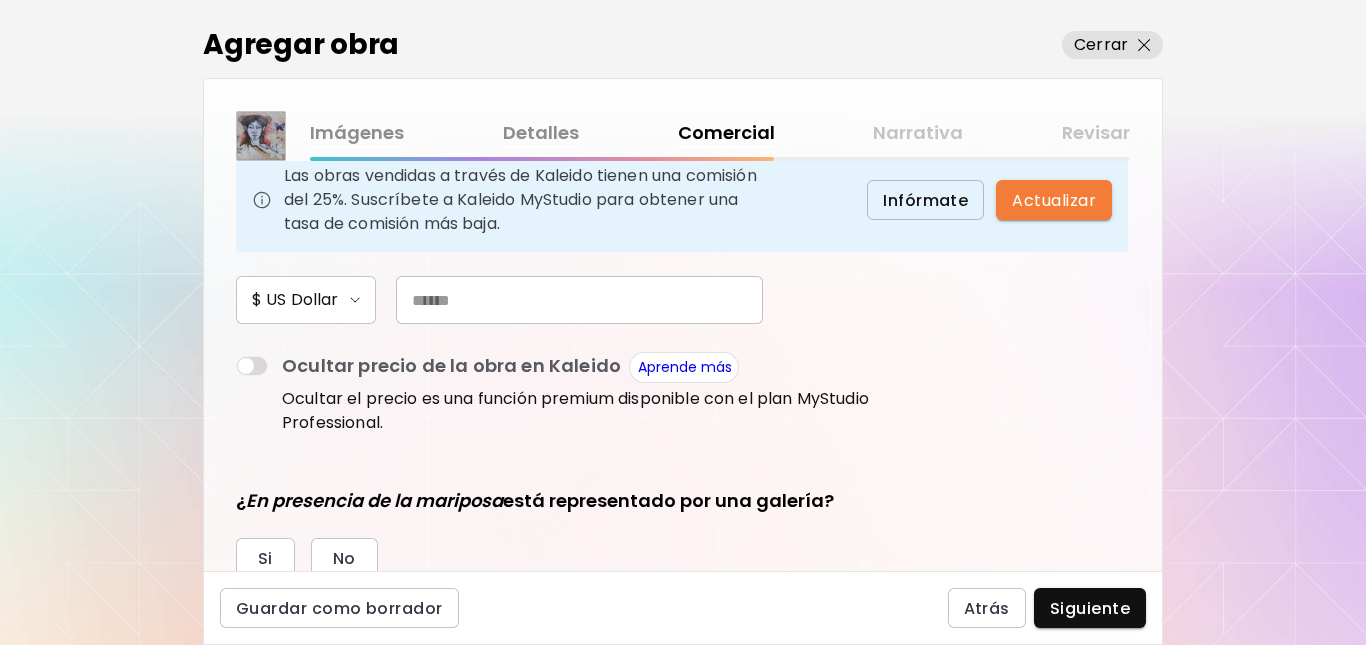 click at bounding box center [579, 300] 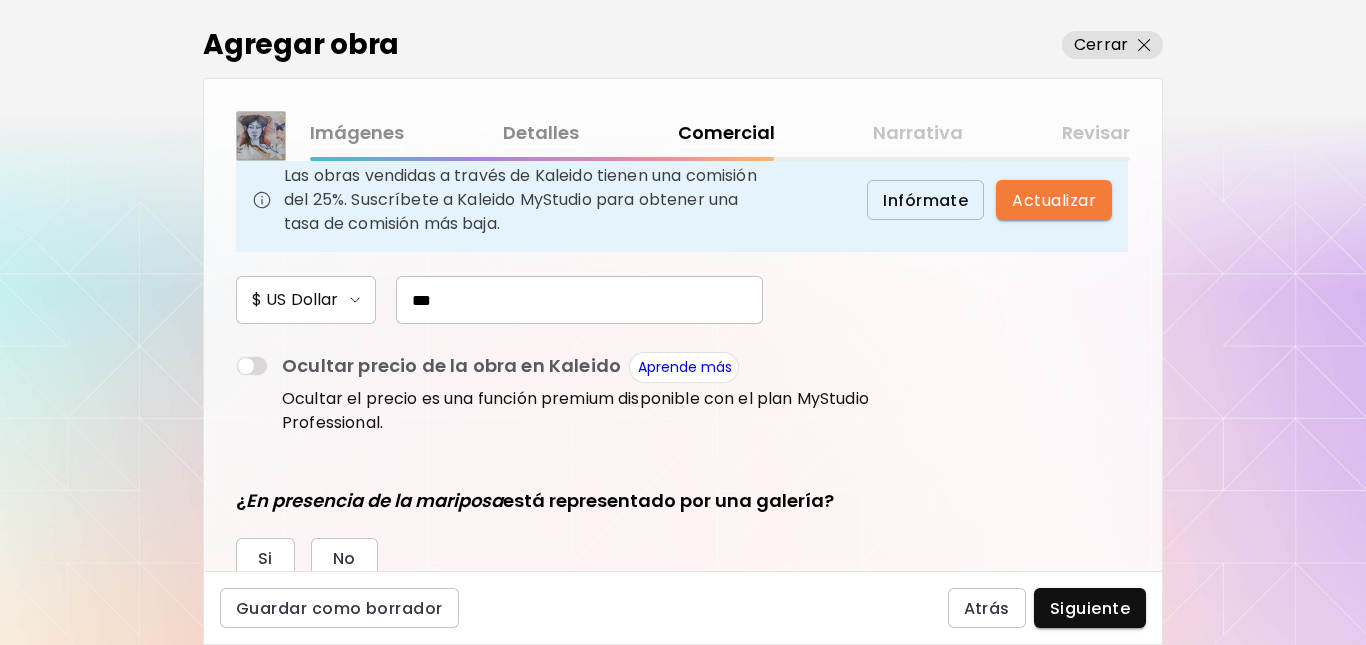 scroll, scrollTop: 416, scrollLeft: 0, axis: vertical 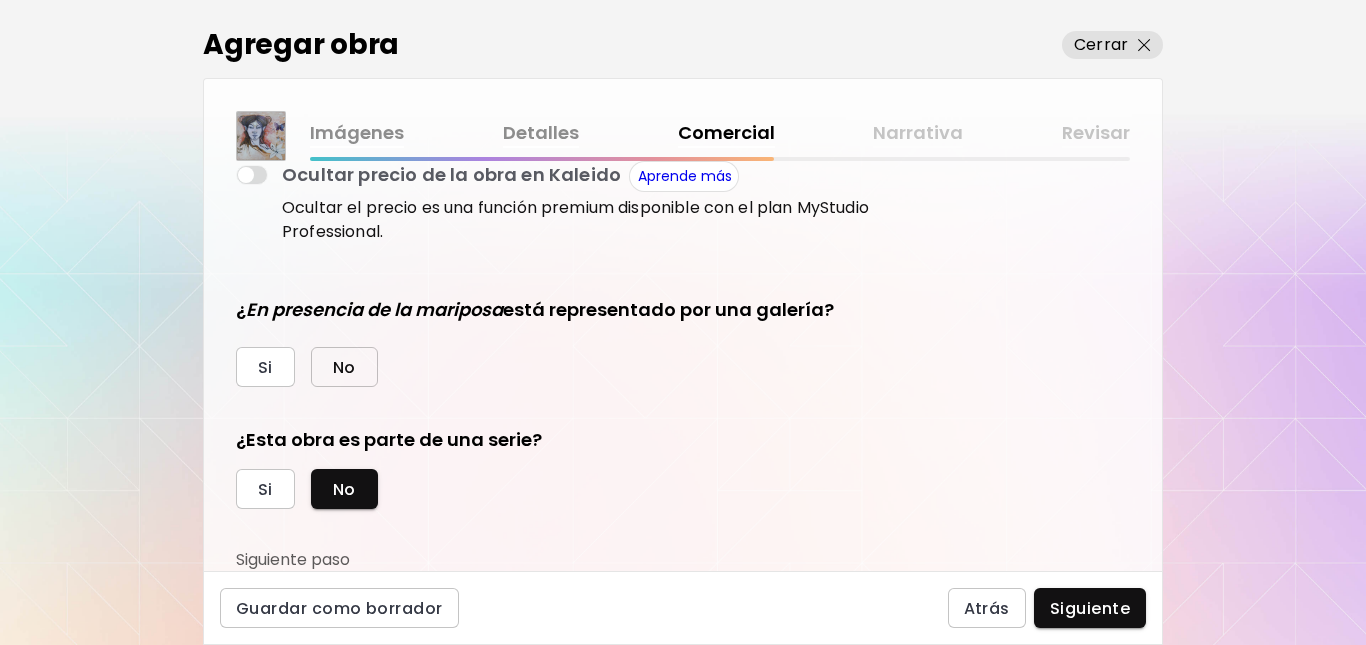 type on "***" 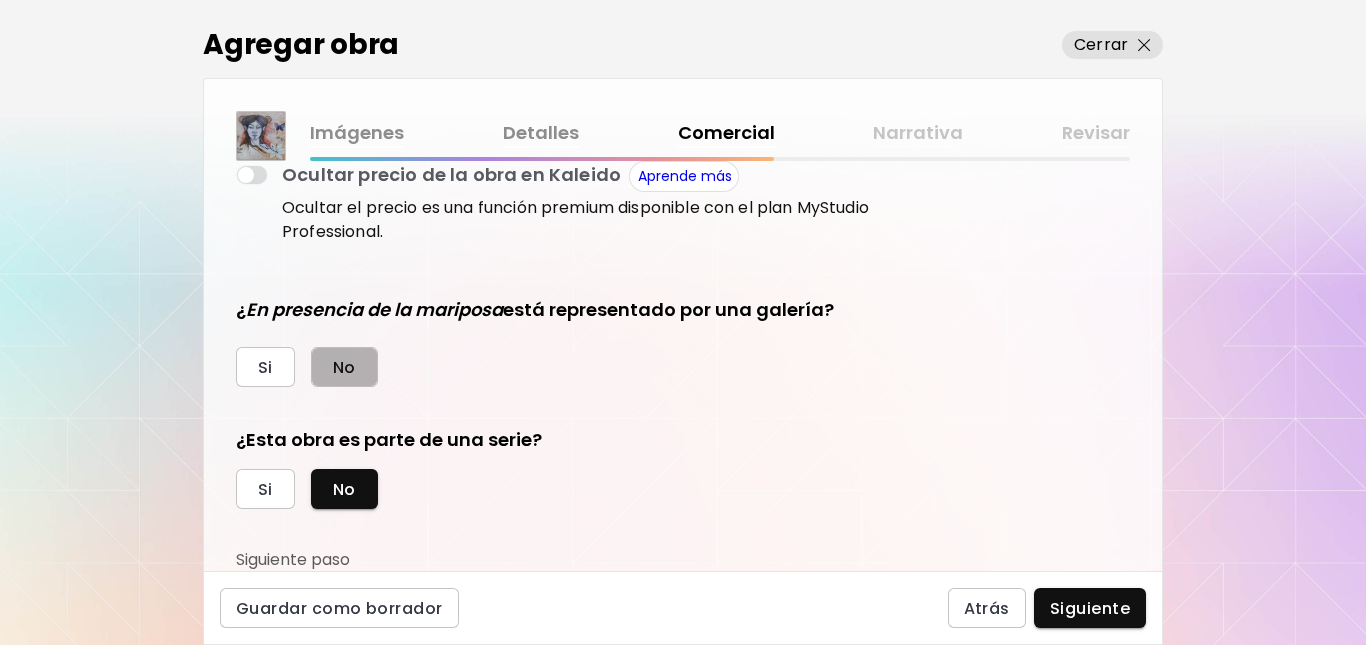 click on "No" at bounding box center [344, 367] 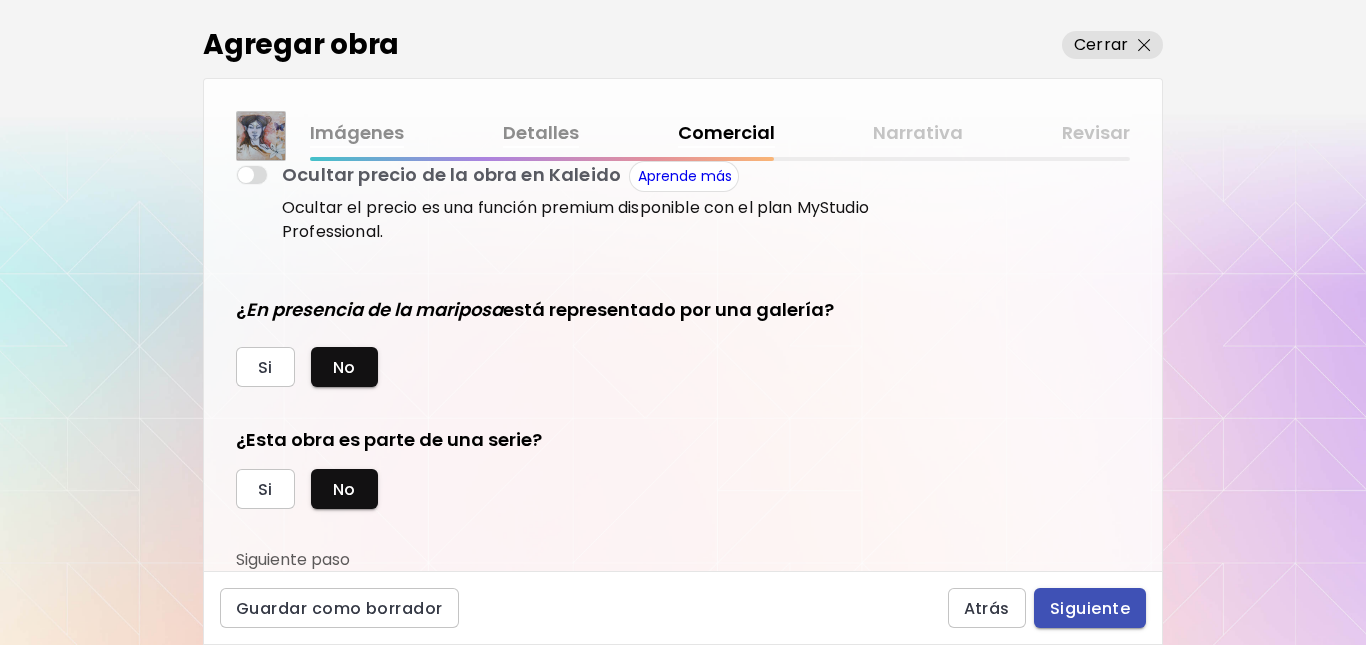click on "Siguiente" at bounding box center [1090, 608] 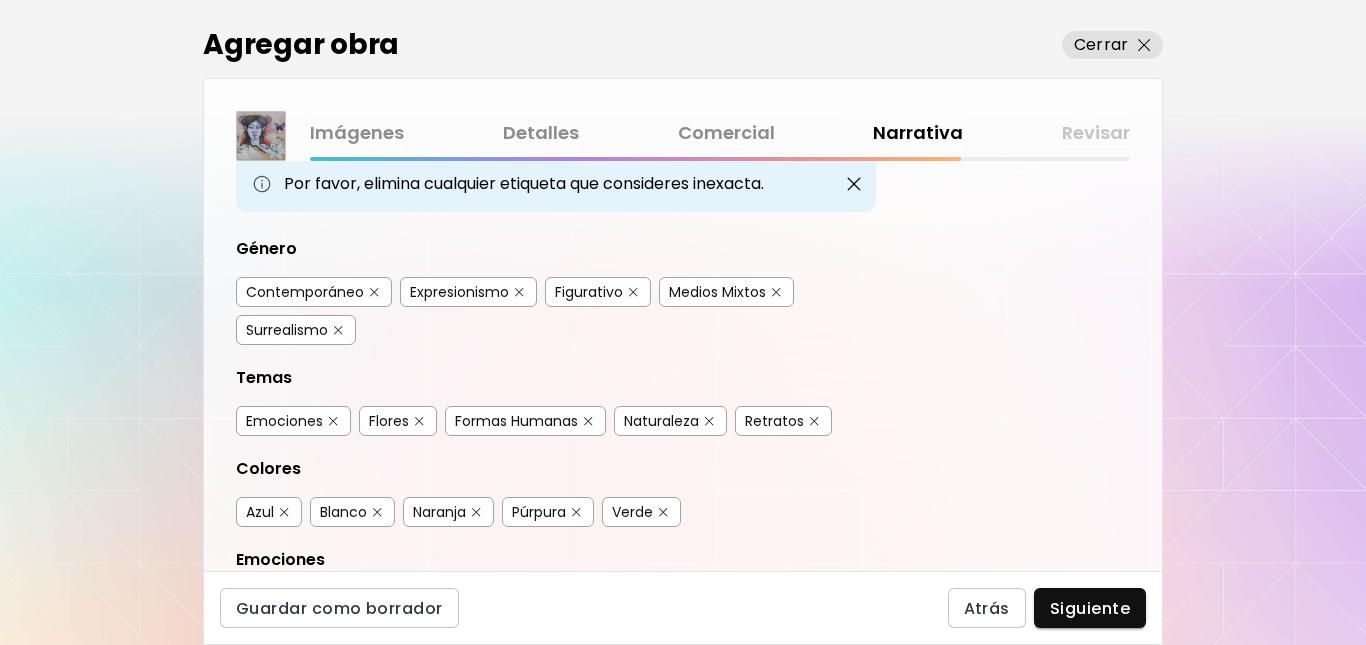scroll, scrollTop: 147, scrollLeft: 0, axis: vertical 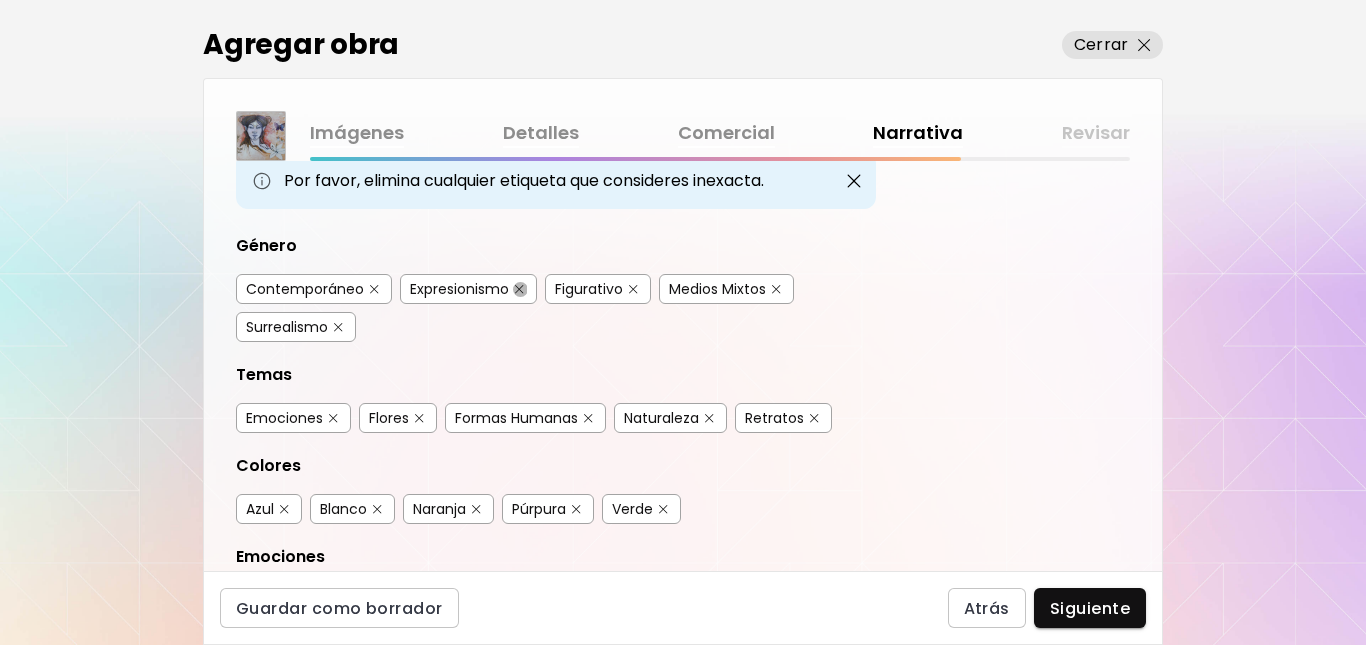 click at bounding box center [519, 289] 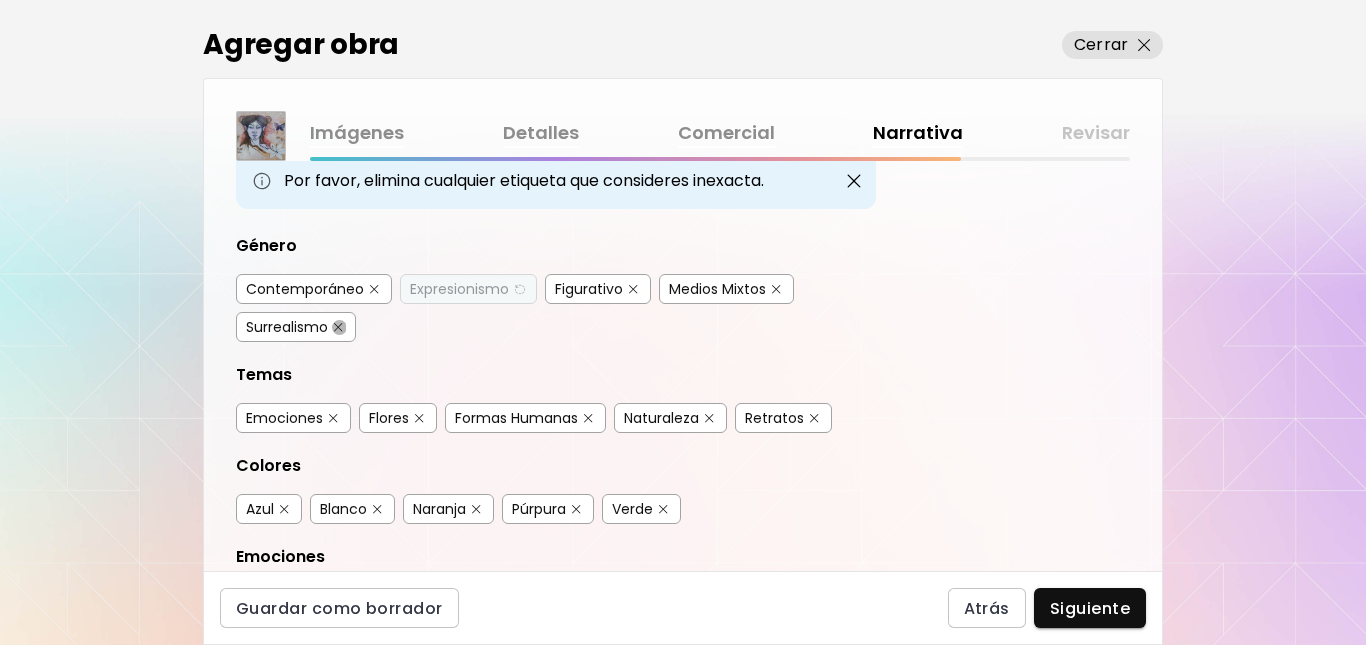 click at bounding box center (338, 327) 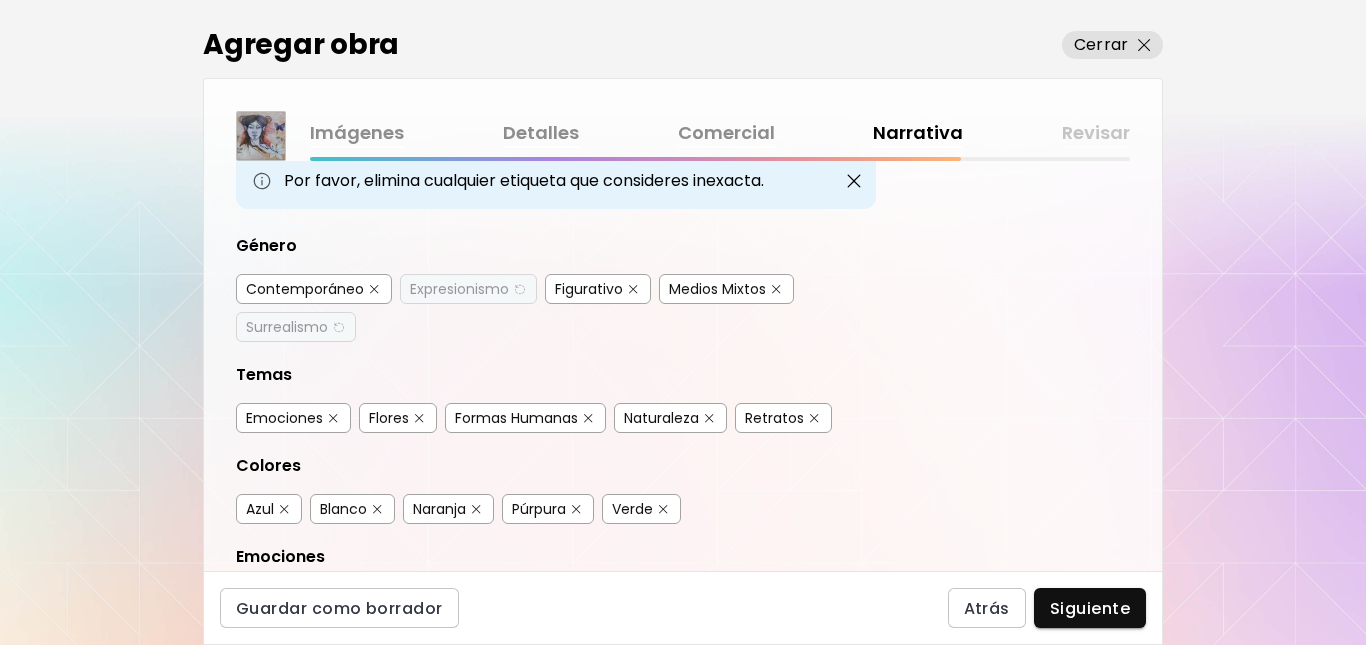 click at bounding box center [284, 509] 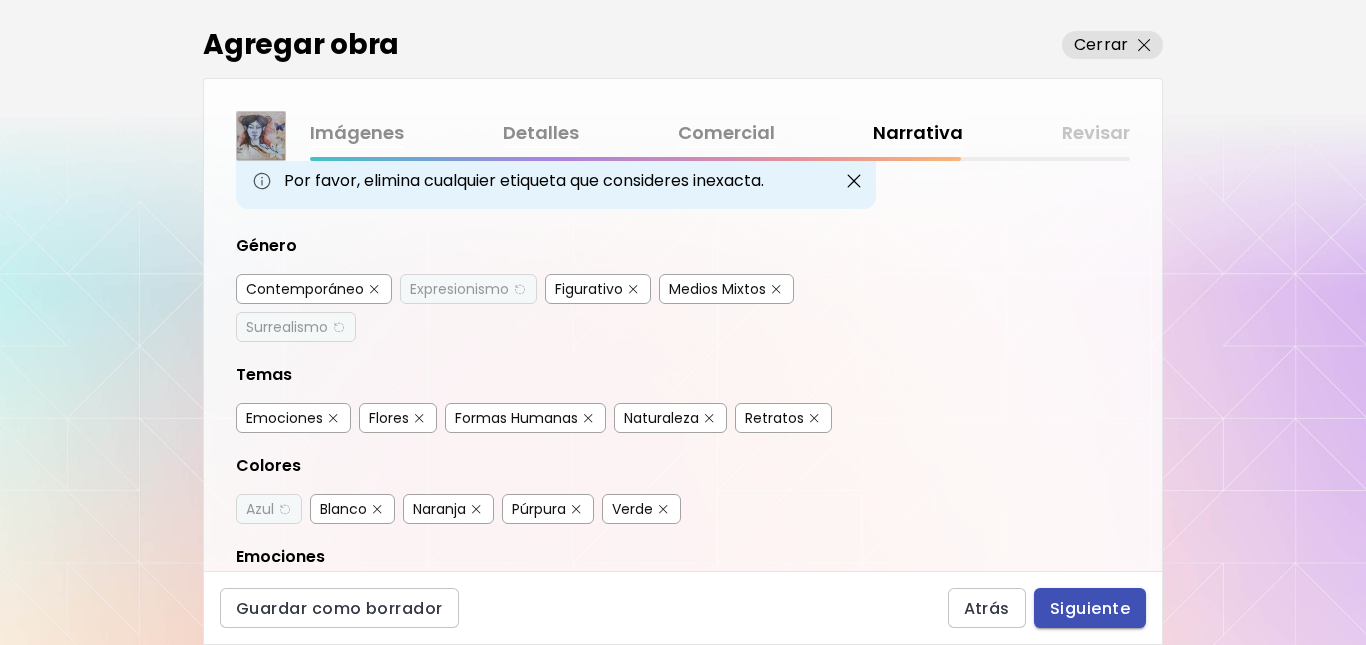 click on "Siguiente" at bounding box center (1090, 608) 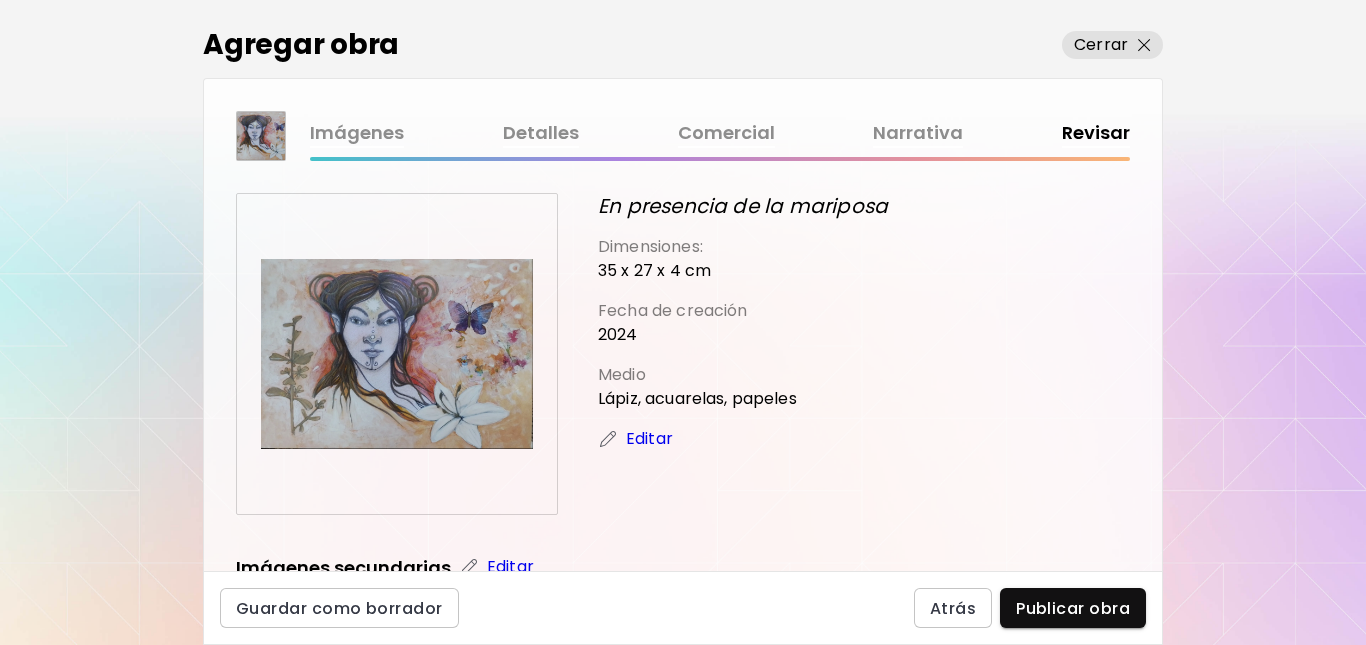 click on "Narrativa" at bounding box center [918, 133] 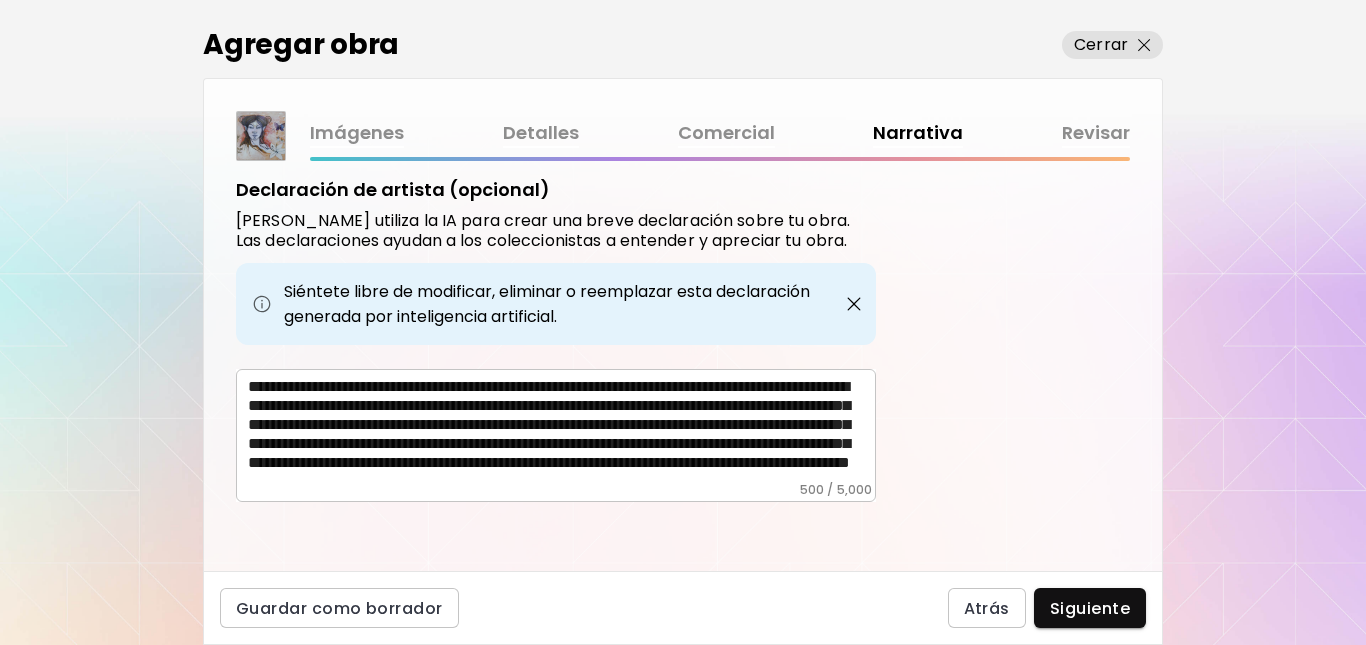 scroll, scrollTop: 703, scrollLeft: 0, axis: vertical 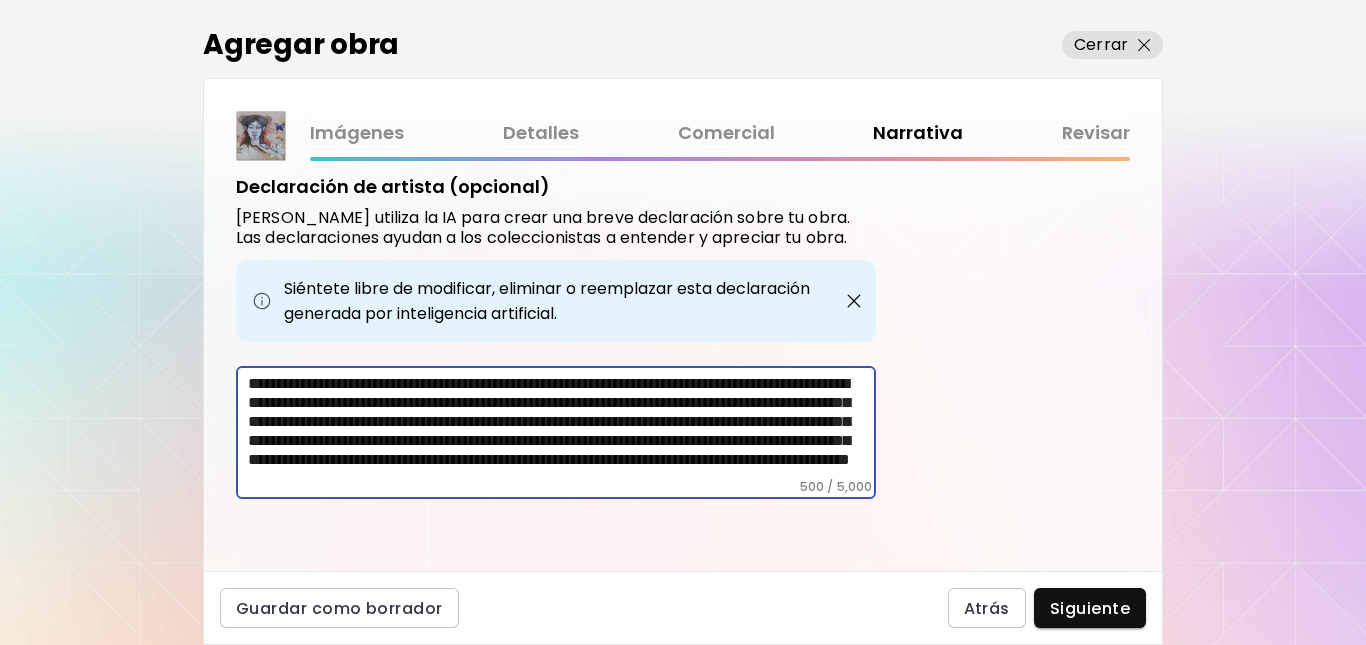 click on "**********" at bounding box center (562, 426) 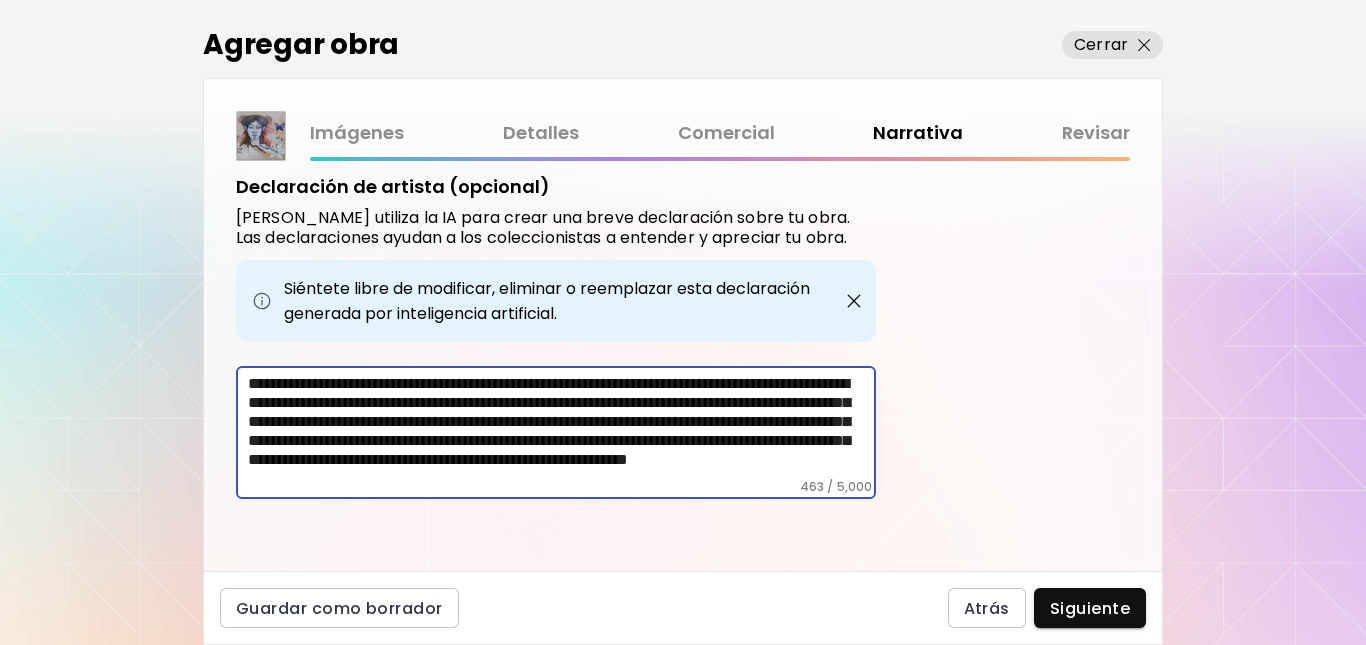 click on "**********" at bounding box center [562, 426] 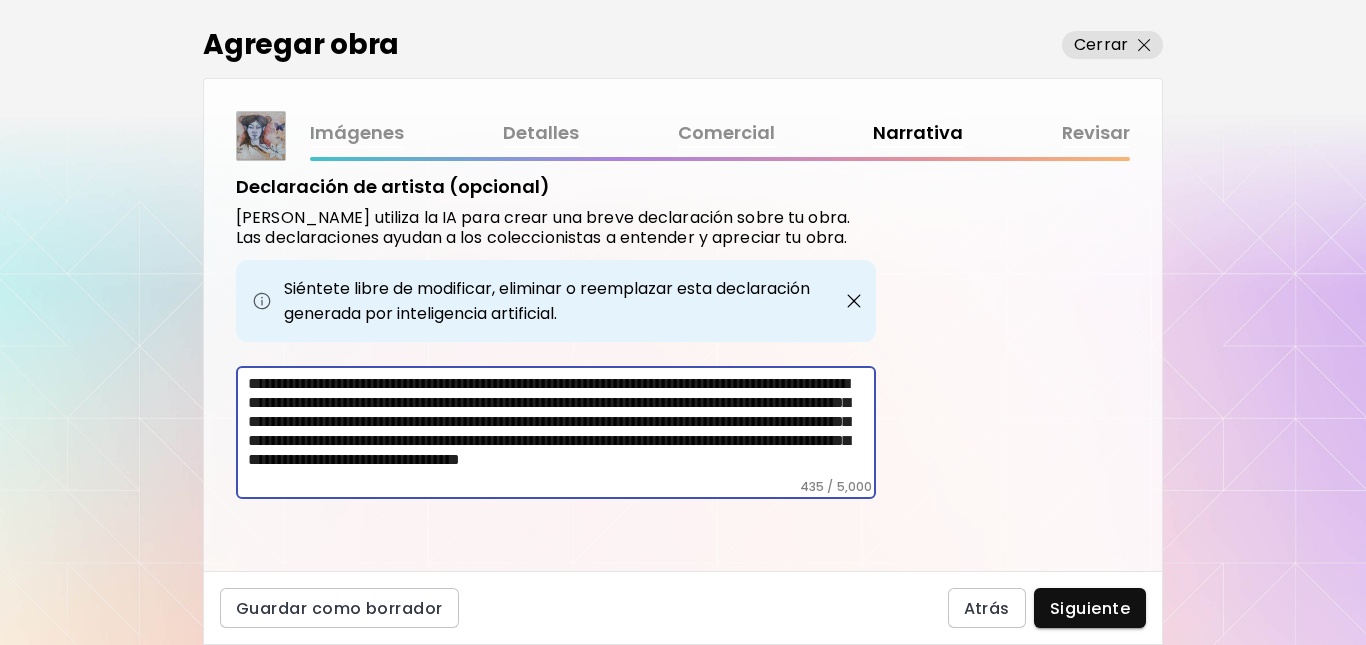 click on "**********" at bounding box center [562, 426] 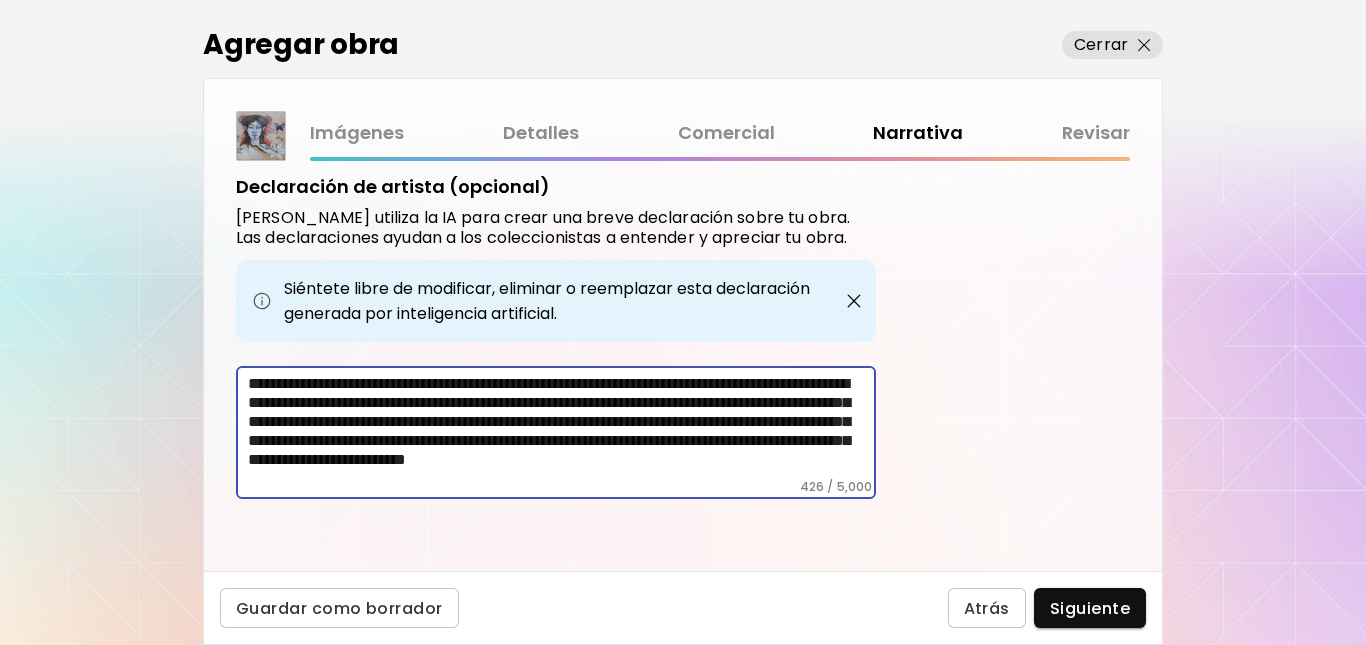 click on "**********" at bounding box center (562, 426) 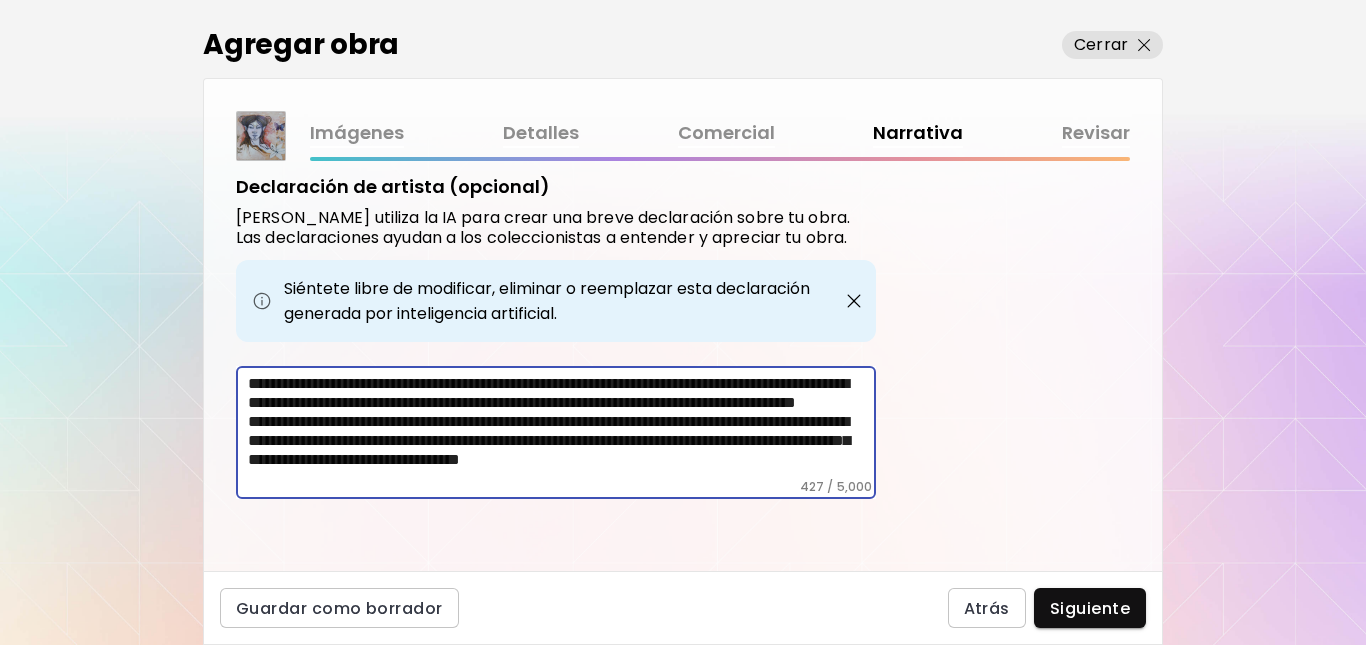 click on "**********" at bounding box center [562, 426] 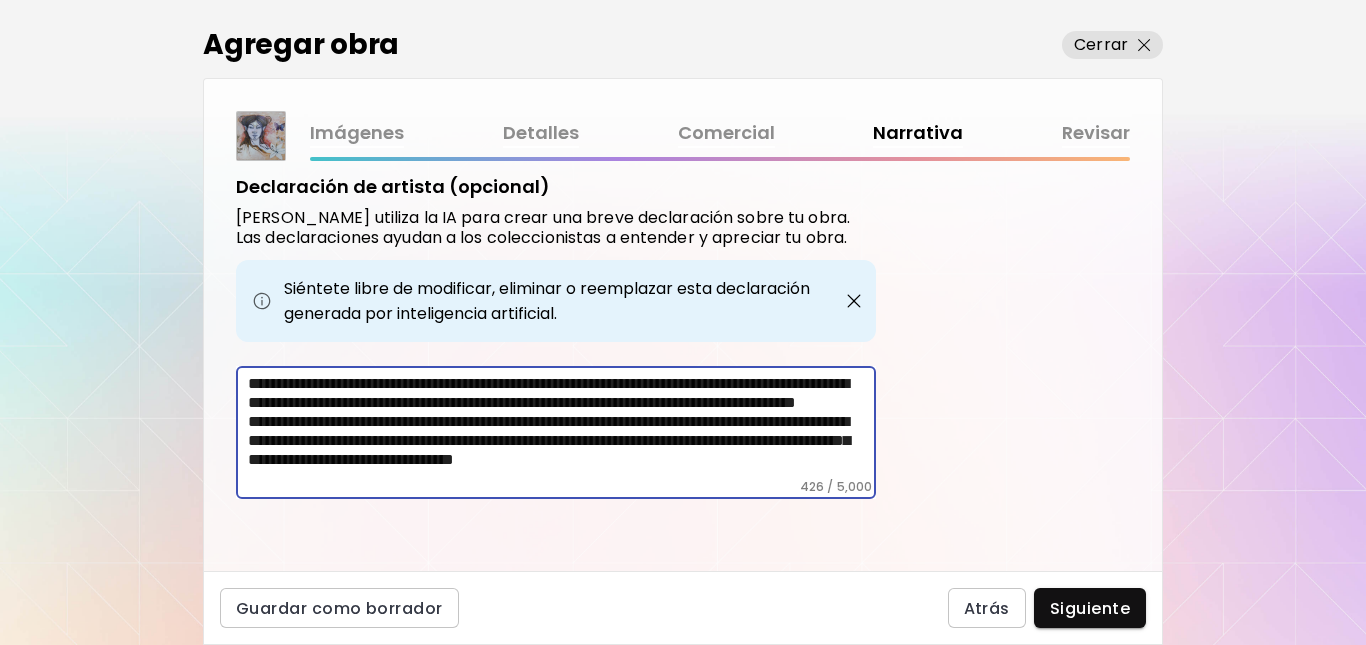 click on "**********" at bounding box center (562, 426) 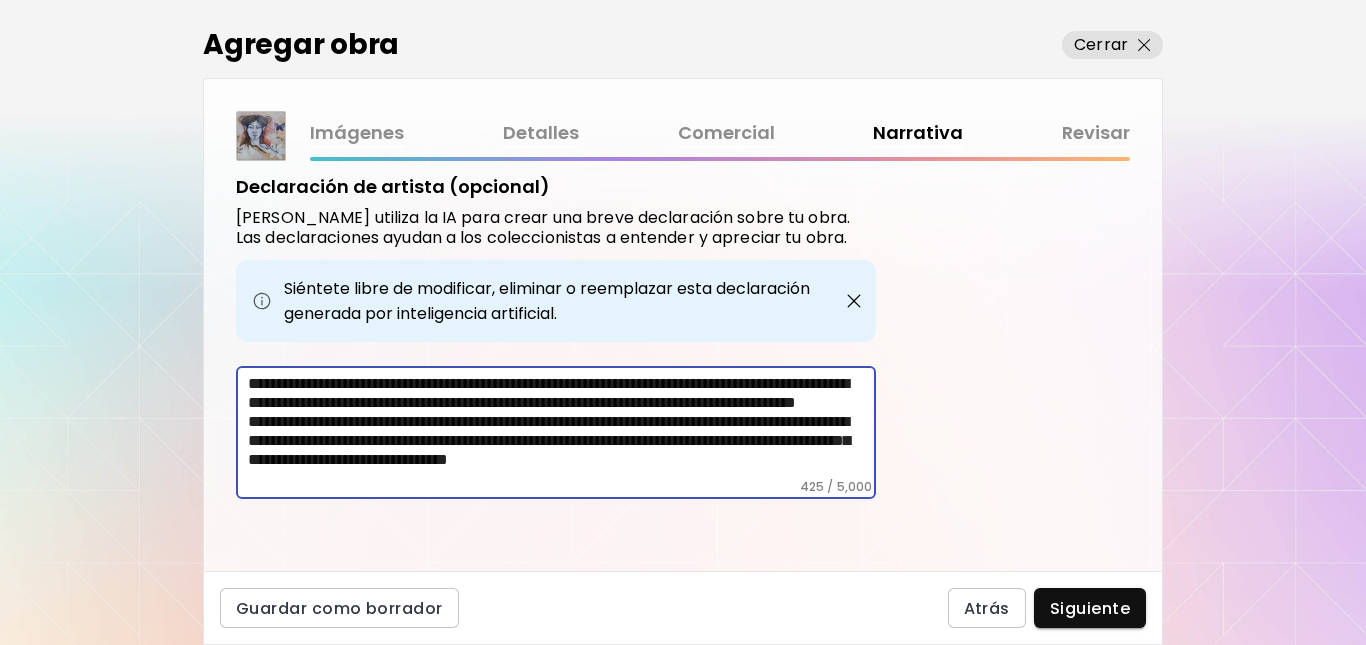scroll, scrollTop: 30, scrollLeft: 0, axis: vertical 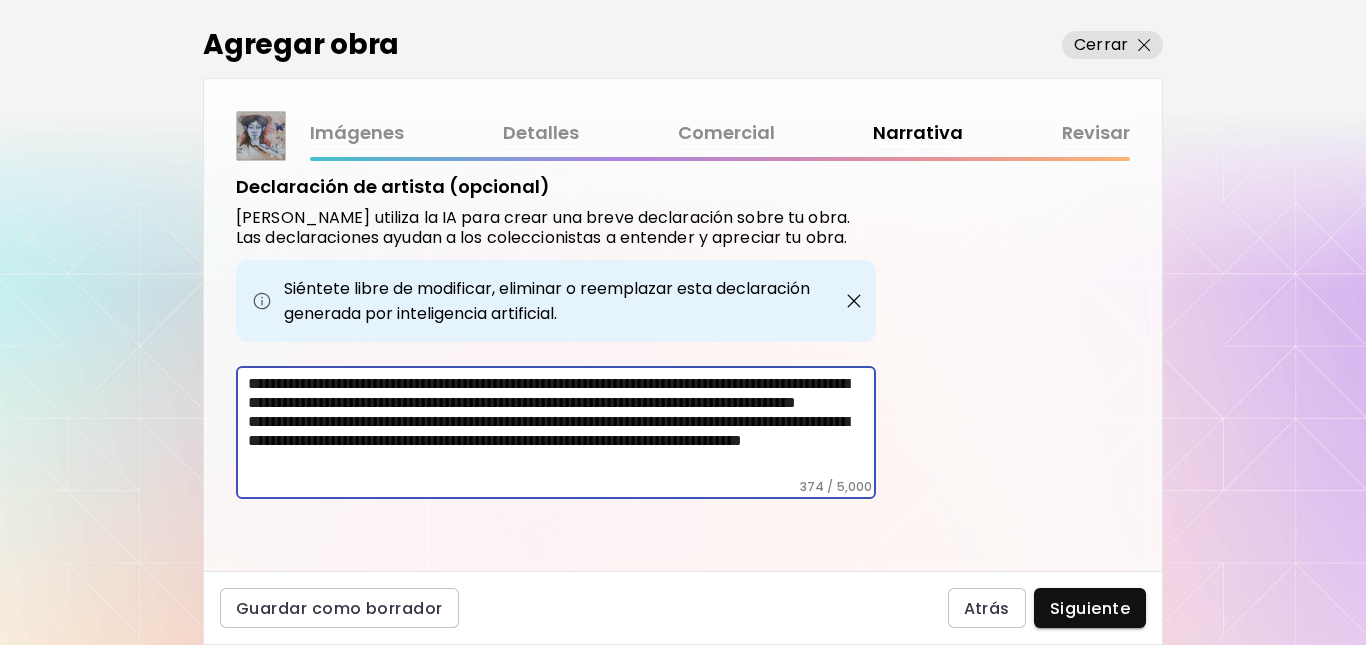 click on "**********" at bounding box center (562, 426) 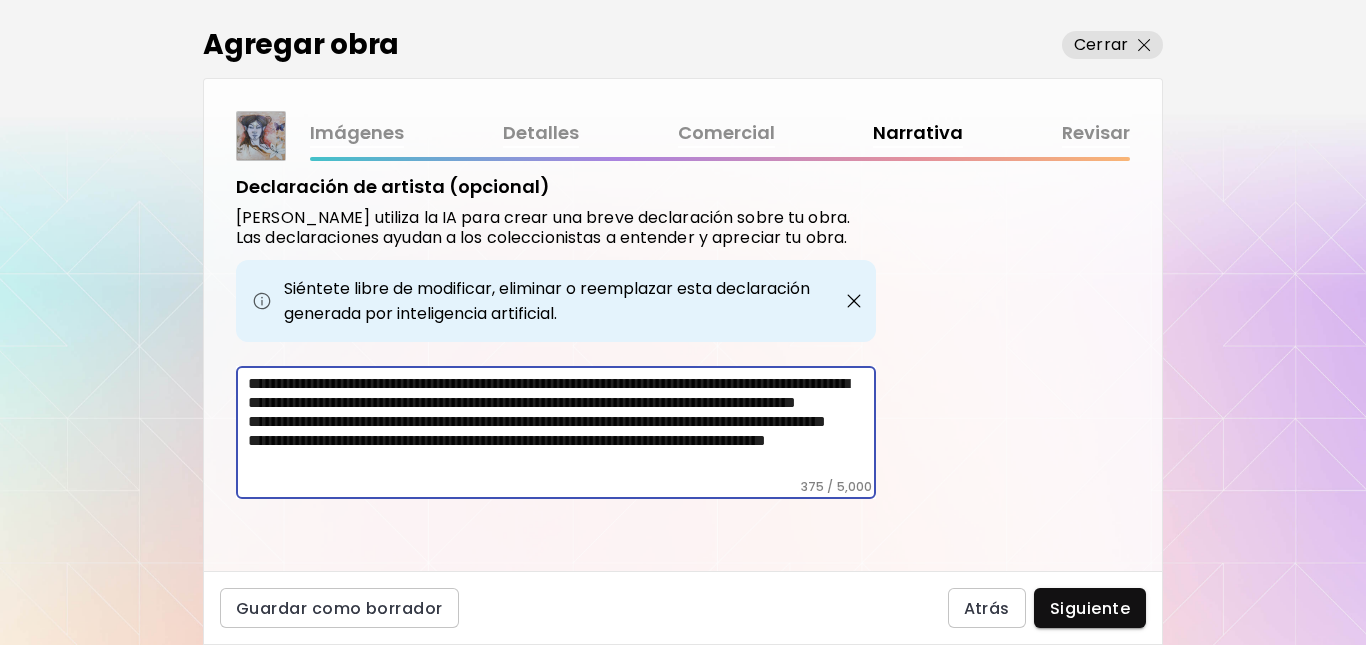 scroll, scrollTop: 30, scrollLeft: 0, axis: vertical 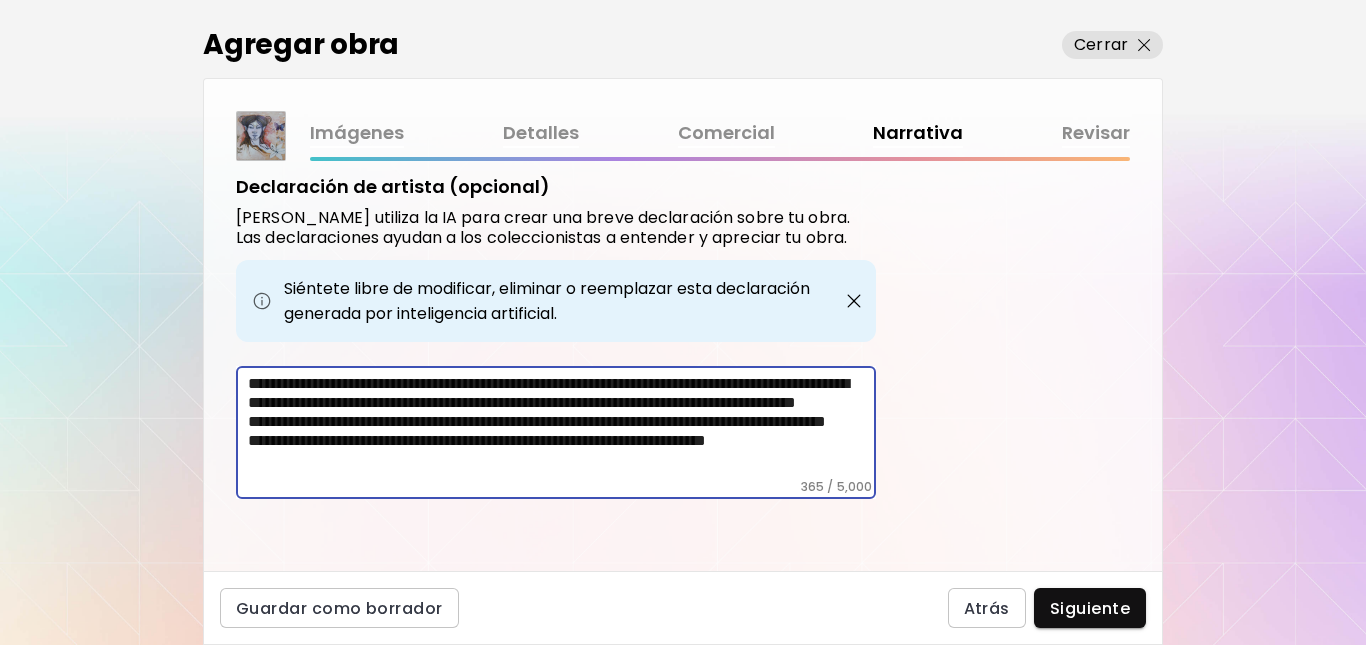 click on "**********" at bounding box center (562, 426) 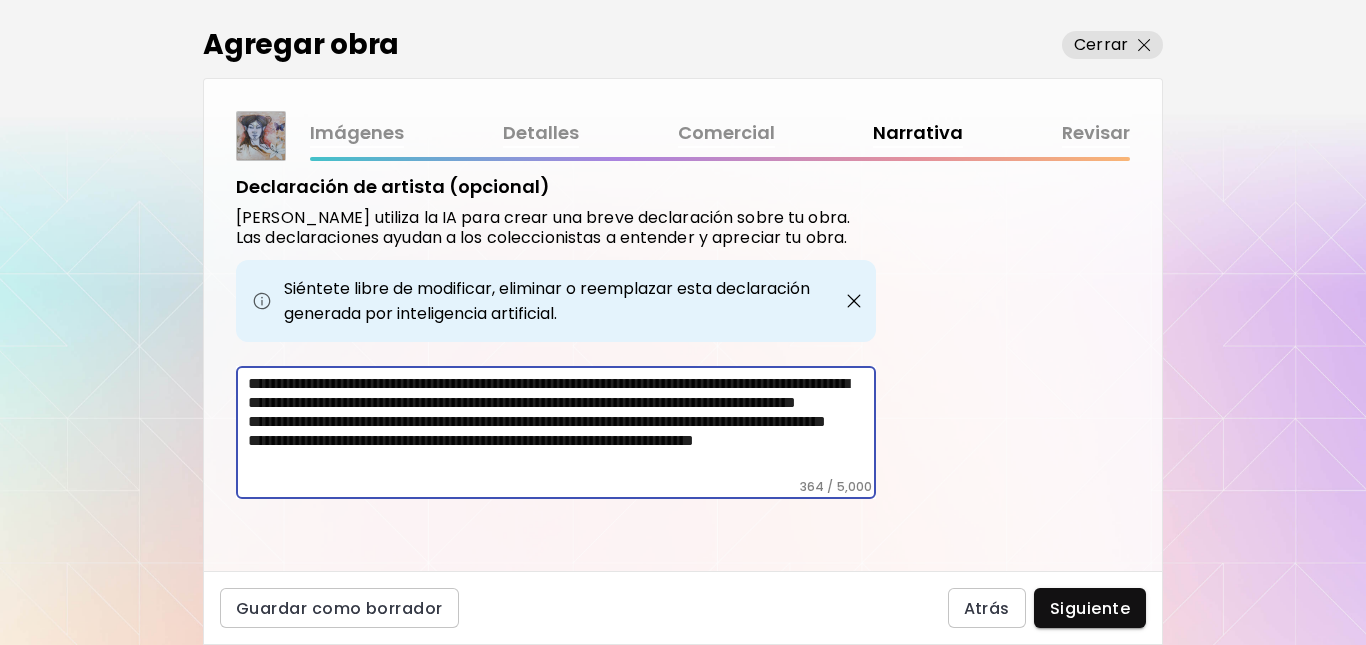 scroll, scrollTop: 11, scrollLeft: 0, axis: vertical 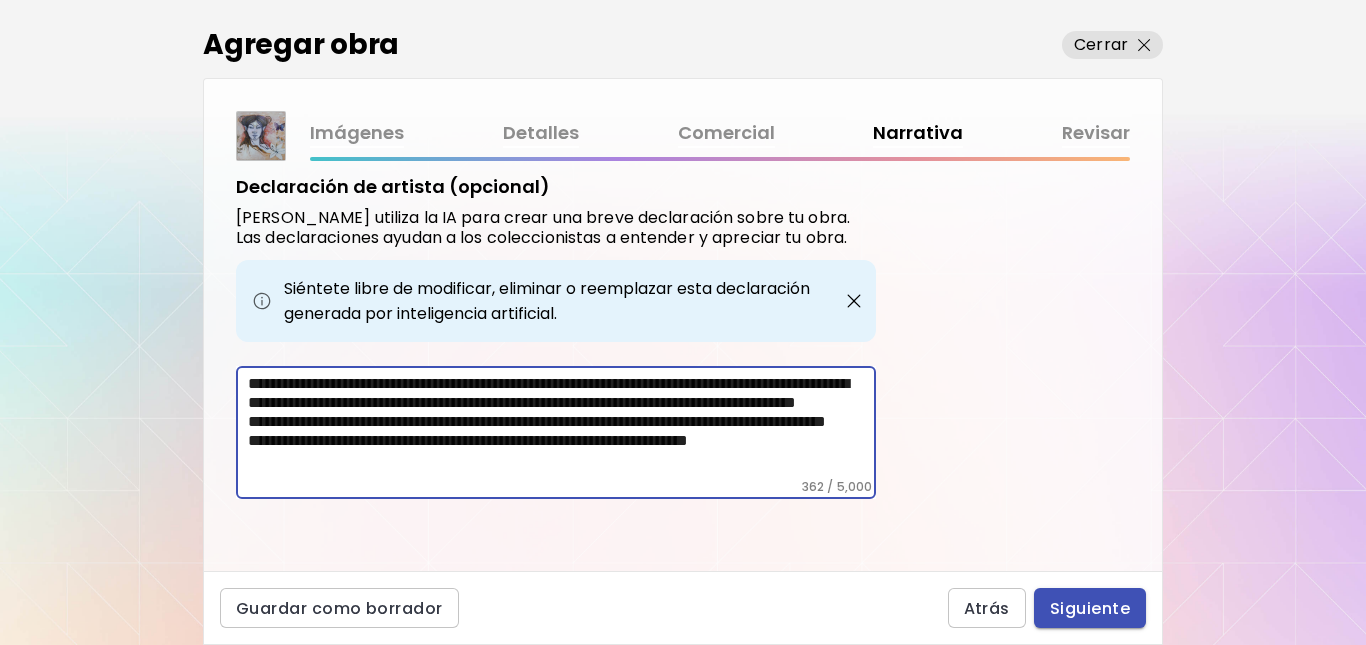 type on "**********" 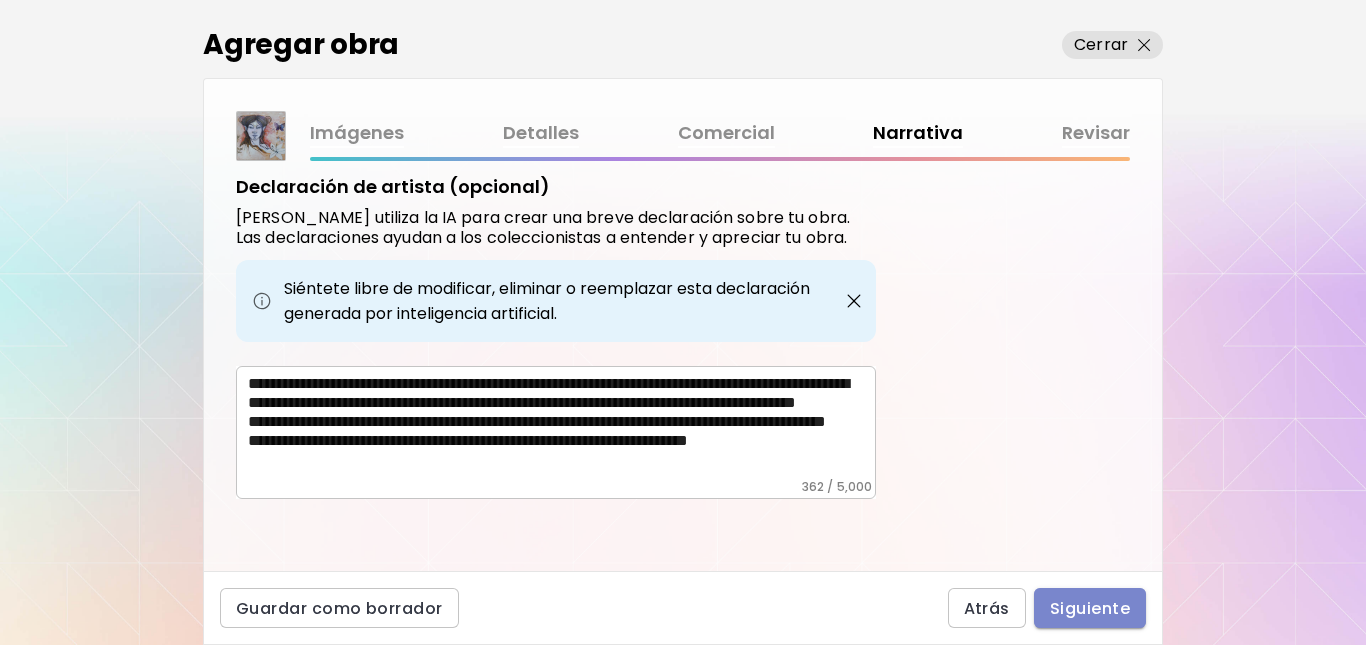 click on "Siguiente" at bounding box center (1090, 608) 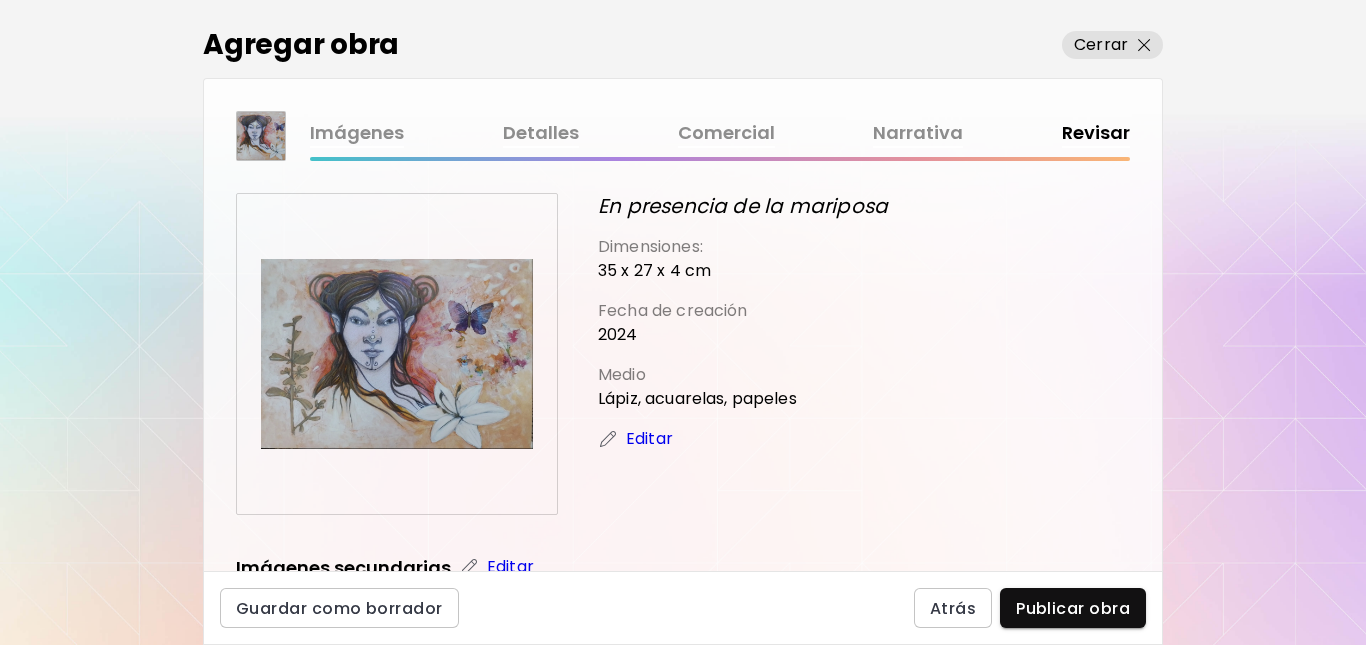 scroll, scrollTop: 358, scrollLeft: 0, axis: vertical 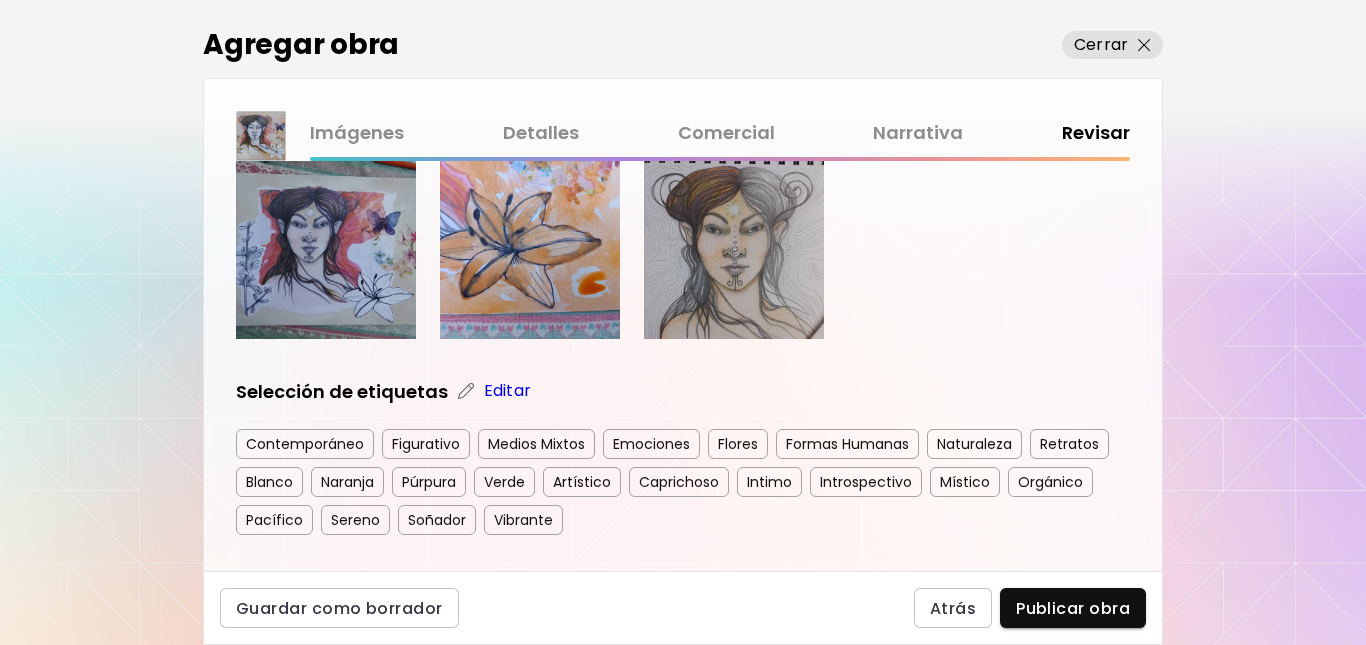click on "Editar" at bounding box center (507, 391) 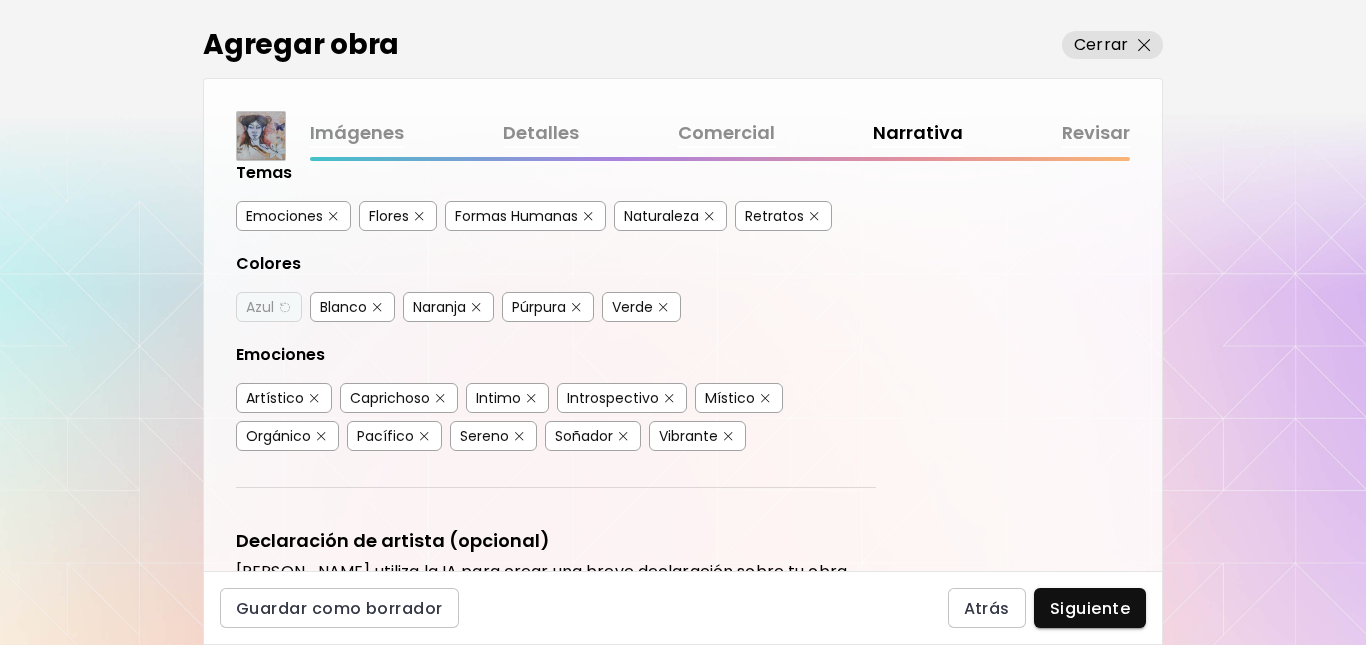 scroll, scrollTop: 343, scrollLeft: 0, axis: vertical 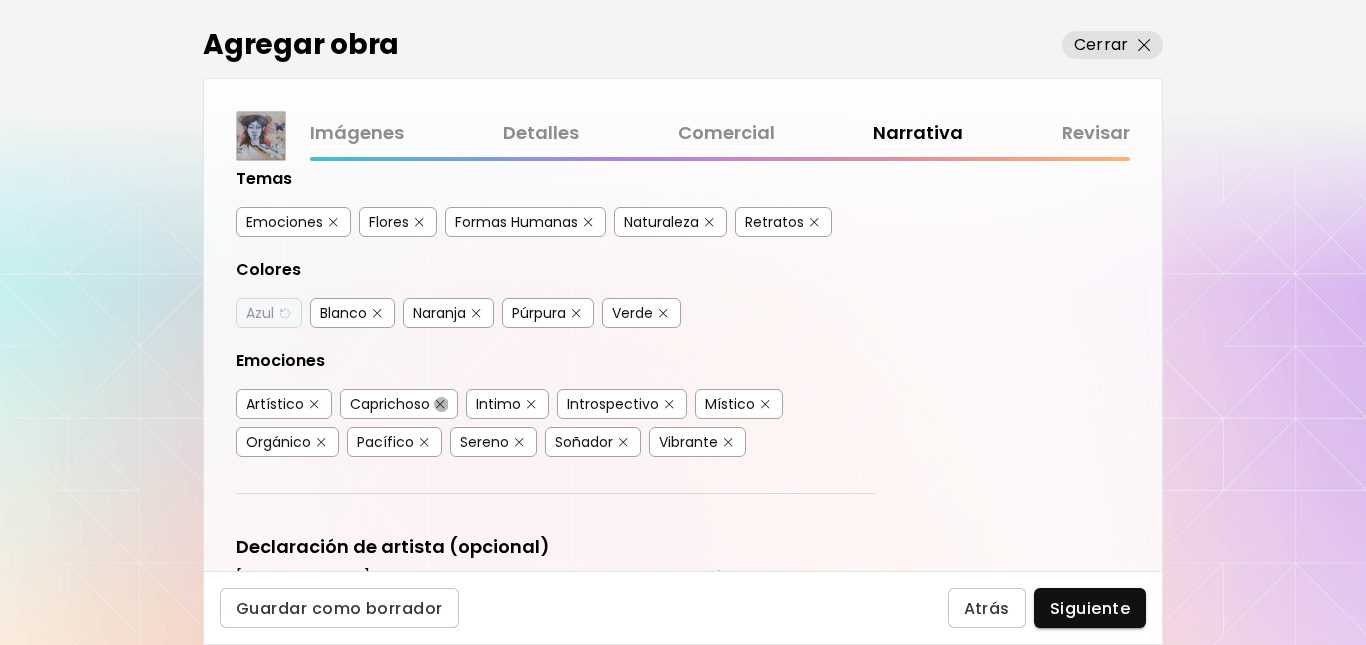 click at bounding box center [440, 404] 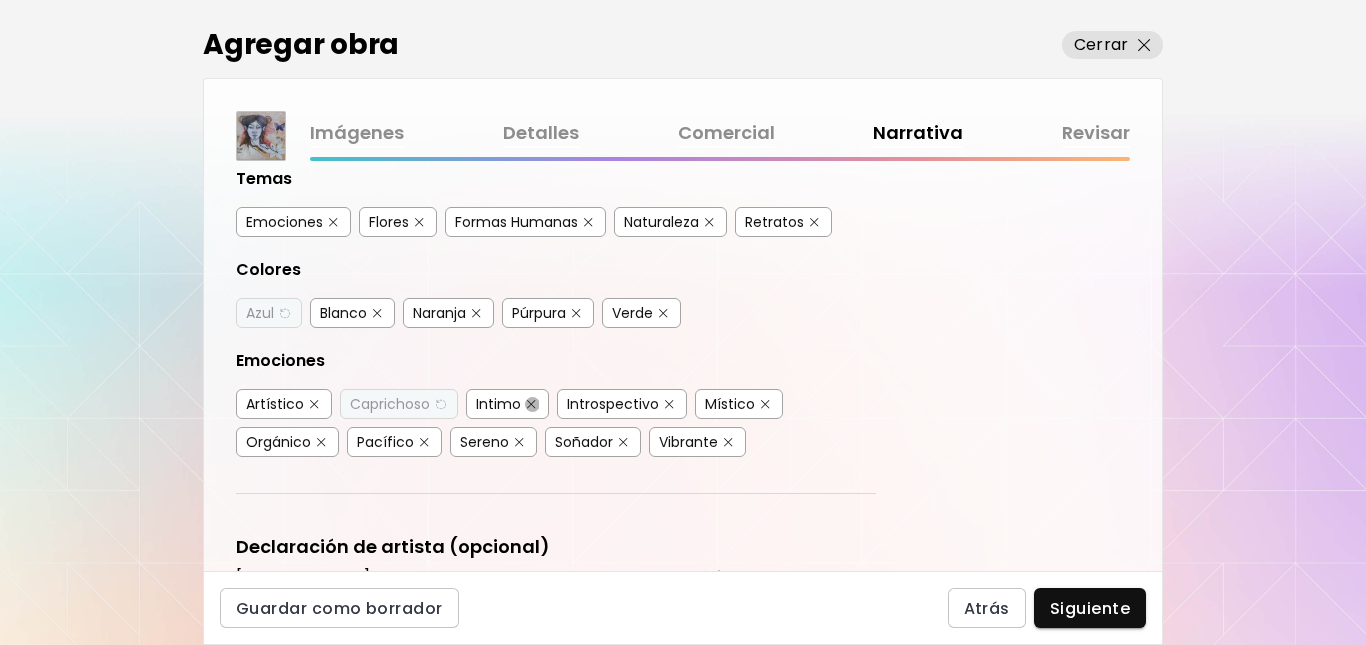 click at bounding box center (531, 404) 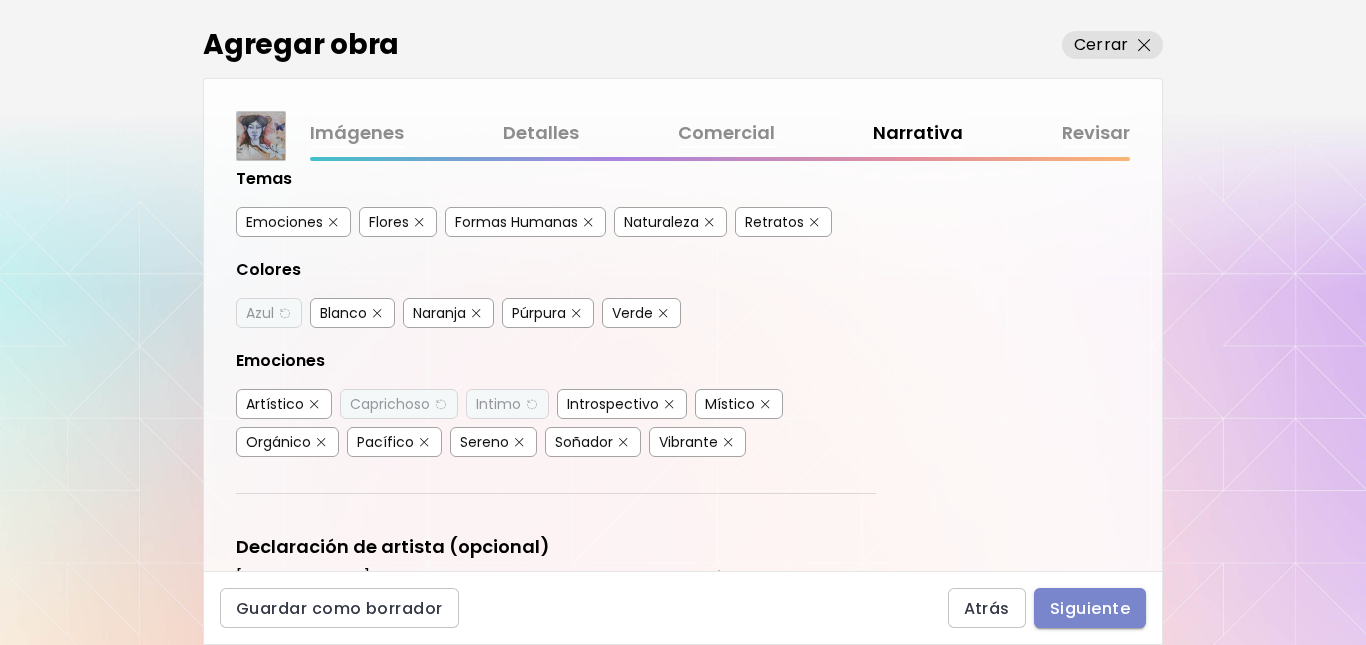 click on "Siguiente" at bounding box center (1090, 608) 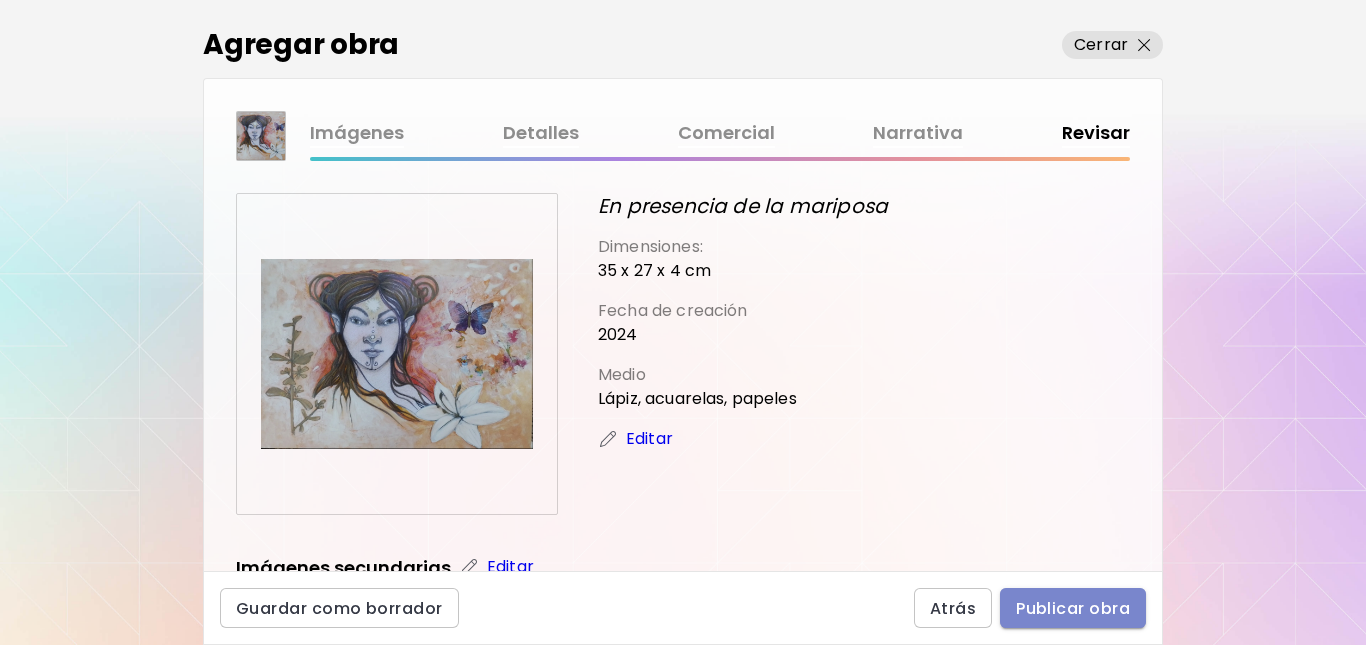 click on "Publicar obra" at bounding box center [1073, 608] 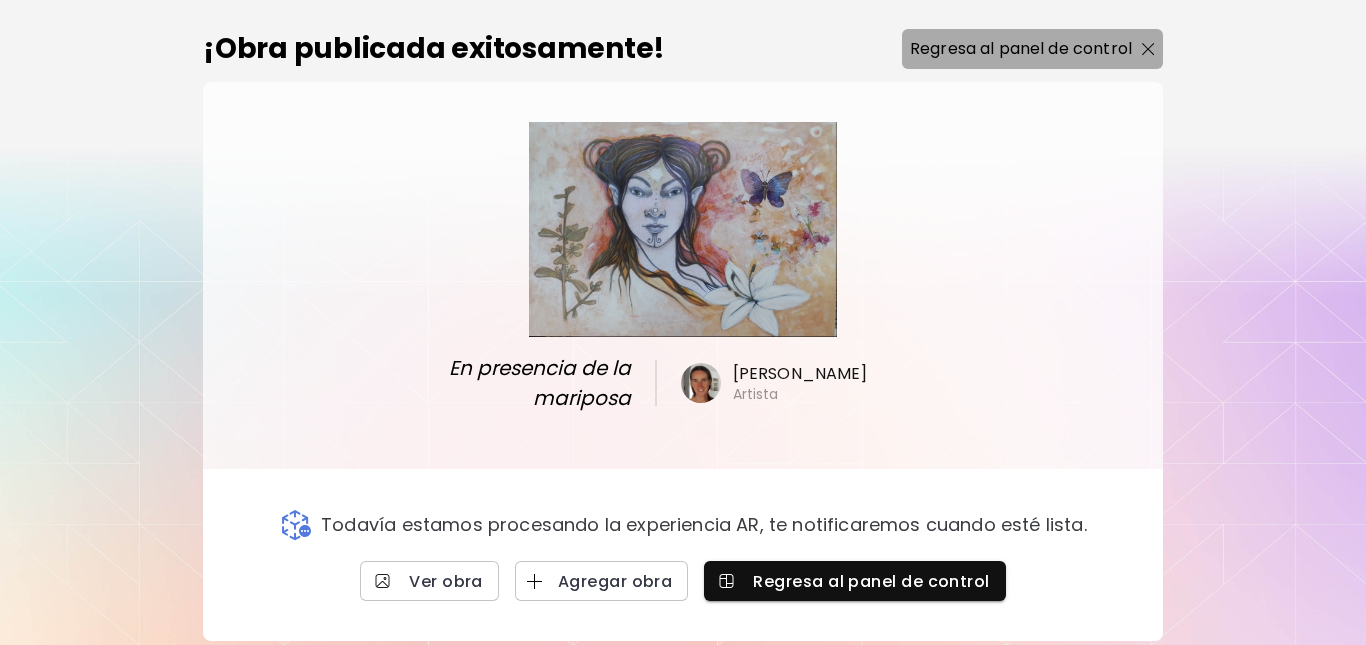 click on "Regresa al panel de control" at bounding box center (1021, 49) 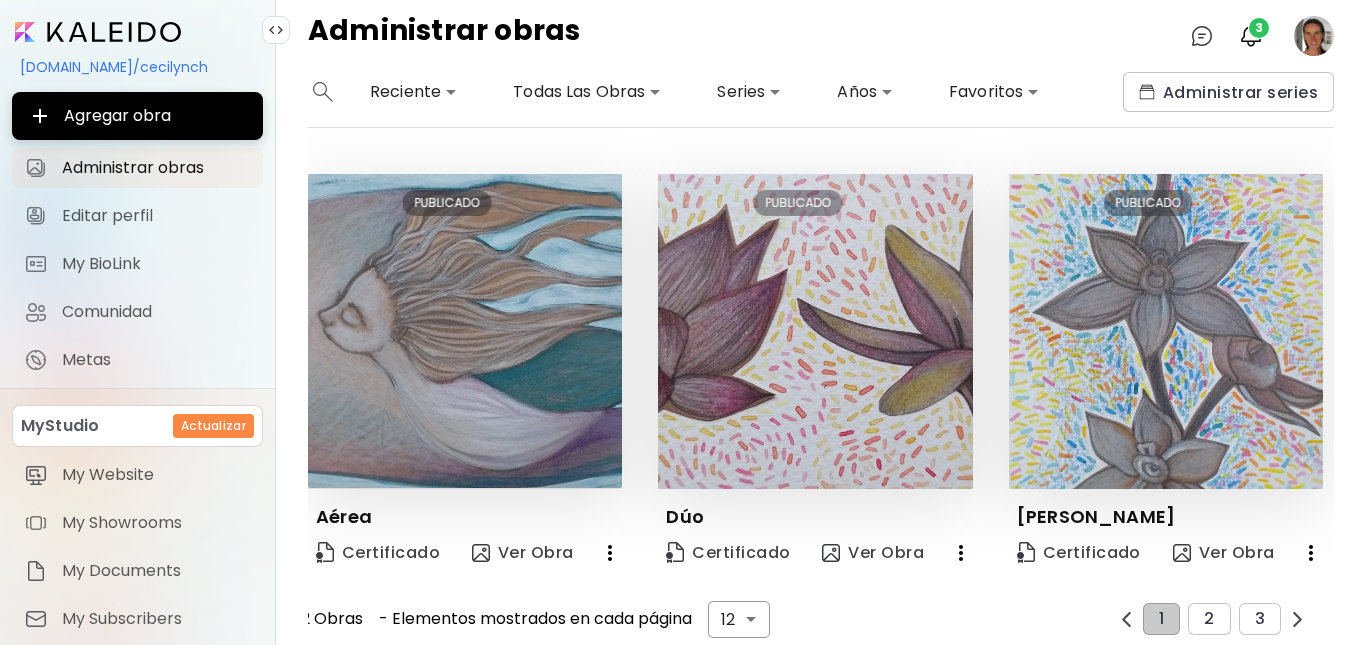 scroll, scrollTop: 1309, scrollLeft: 0, axis: vertical 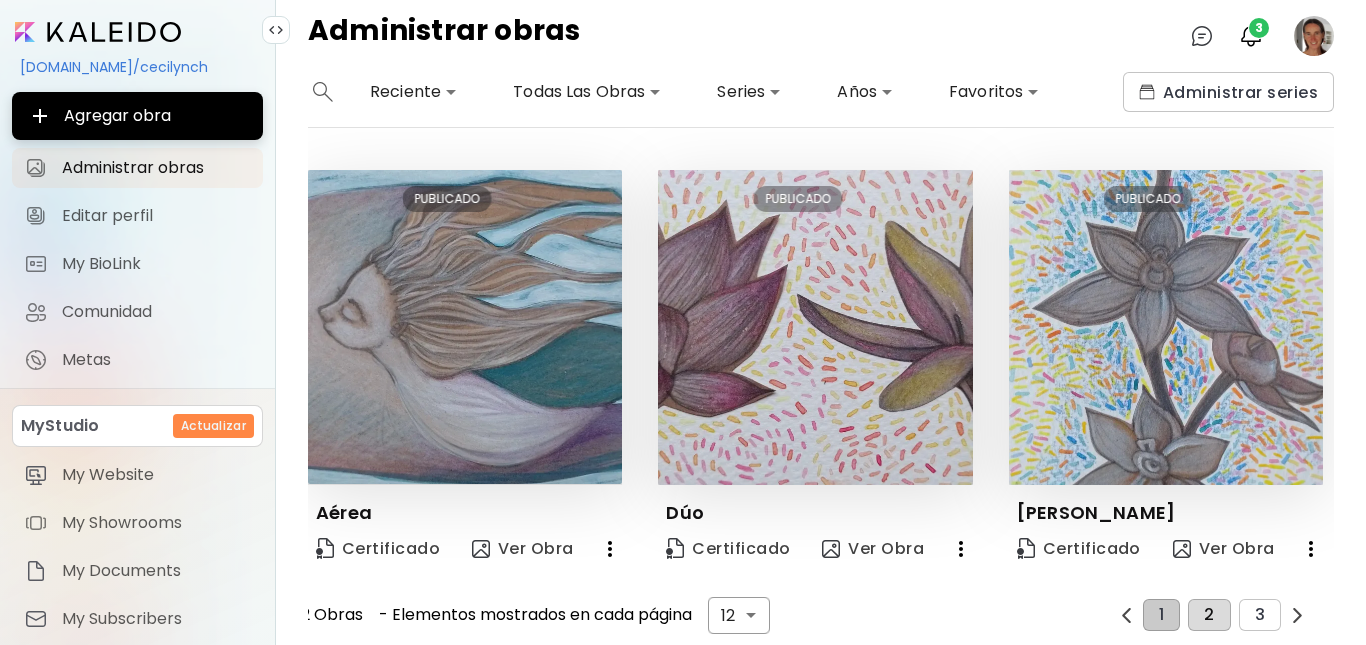 click on "2" at bounding box center (1209, 615) 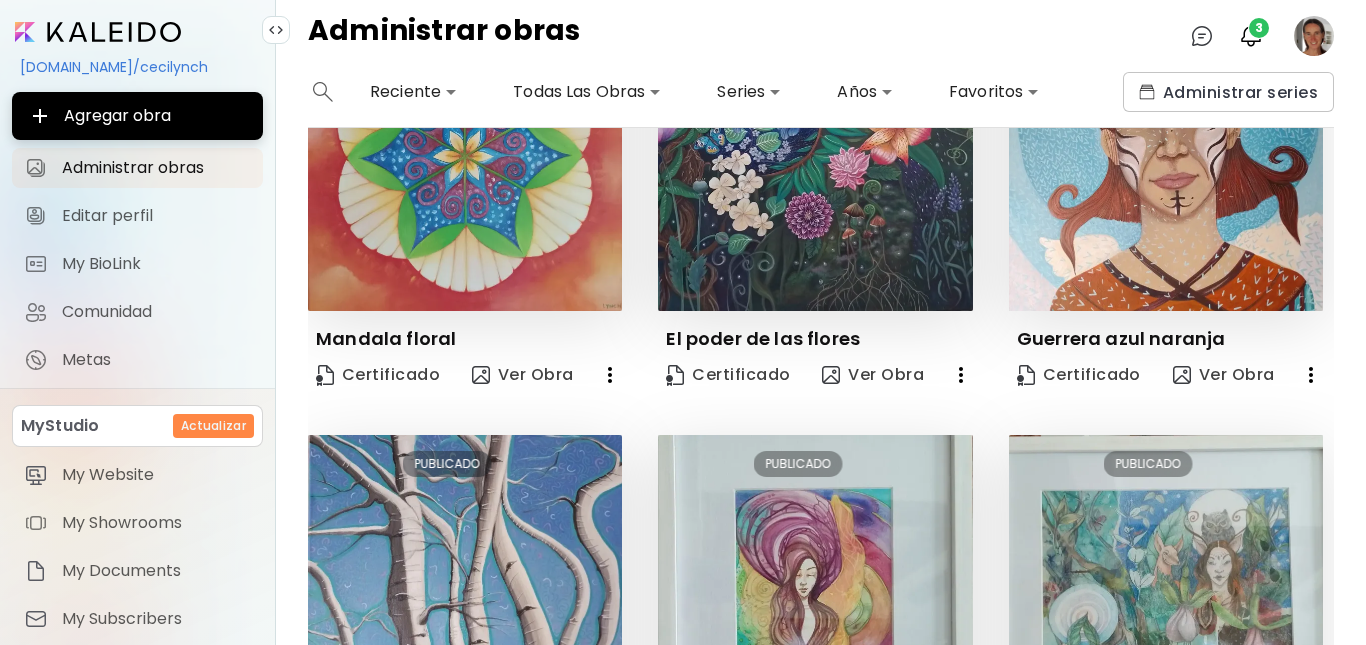 scroll, scrollTop: 1309, scrollLeft: 0, axis: vertical 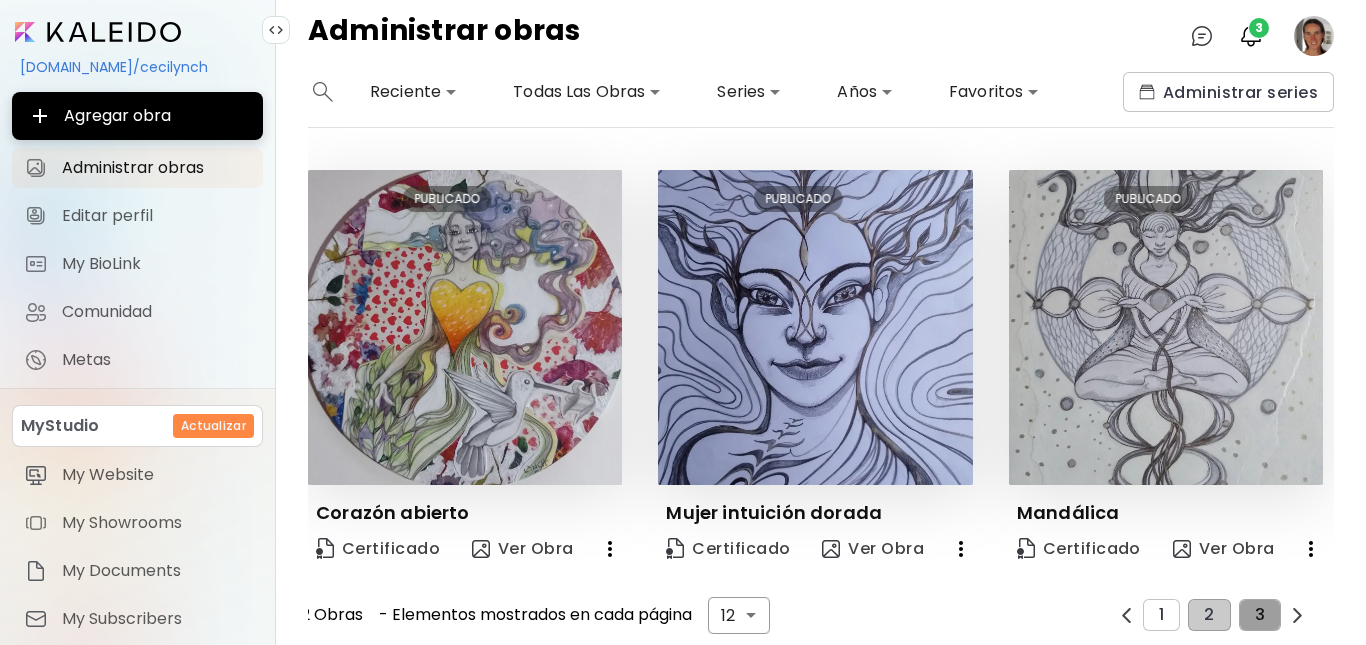 click on "3" at bounding box center (1260, 615) 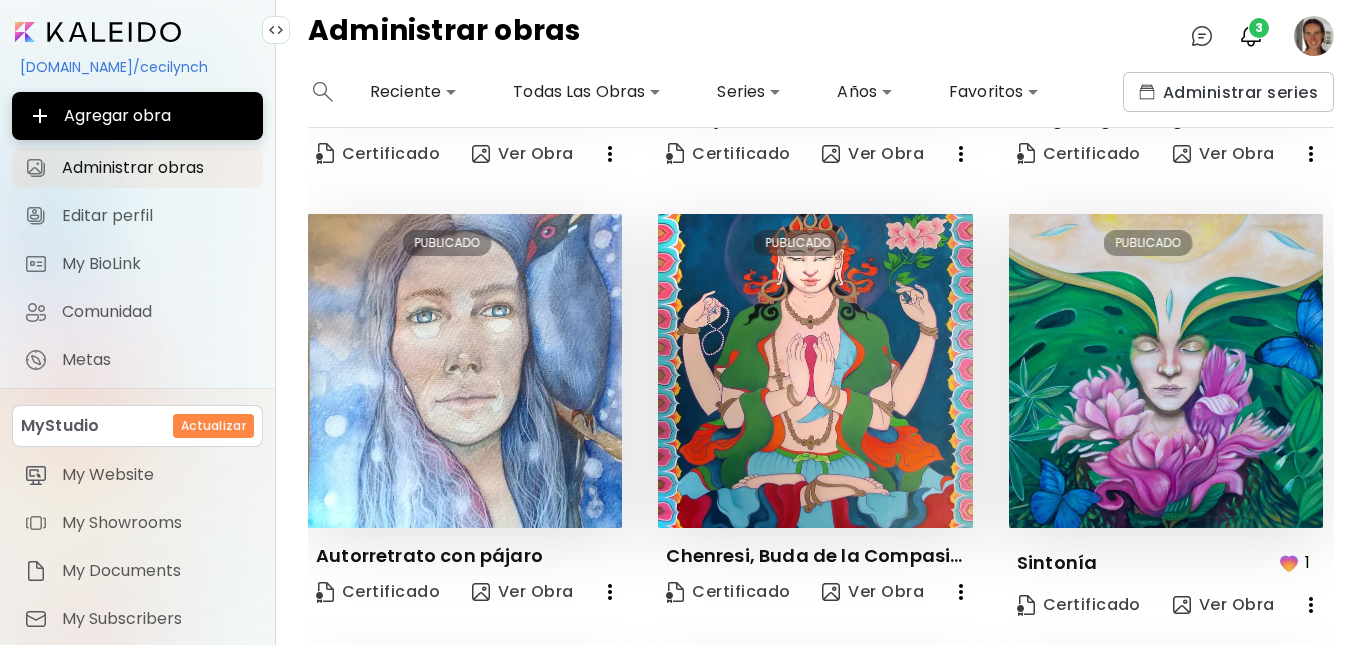 scroll, scrollTop: 816, scrollLeft: 0, axis: vertical 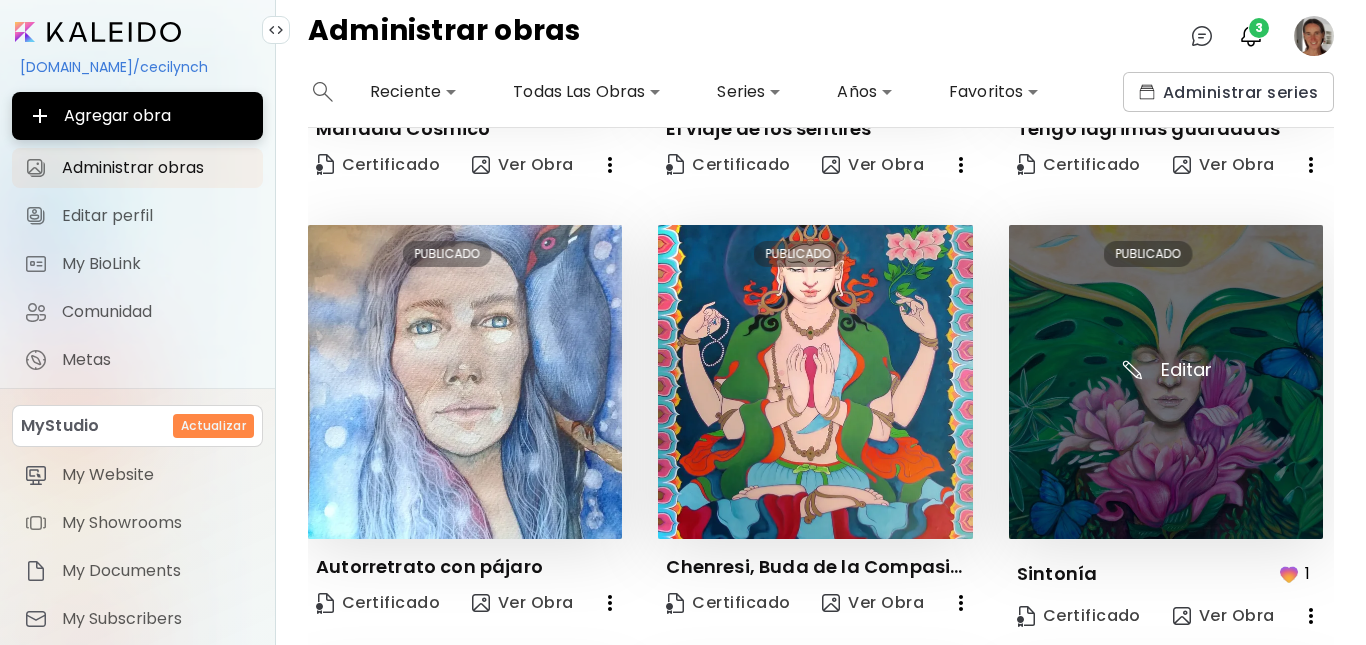 click at bounding box center [1166, 382] 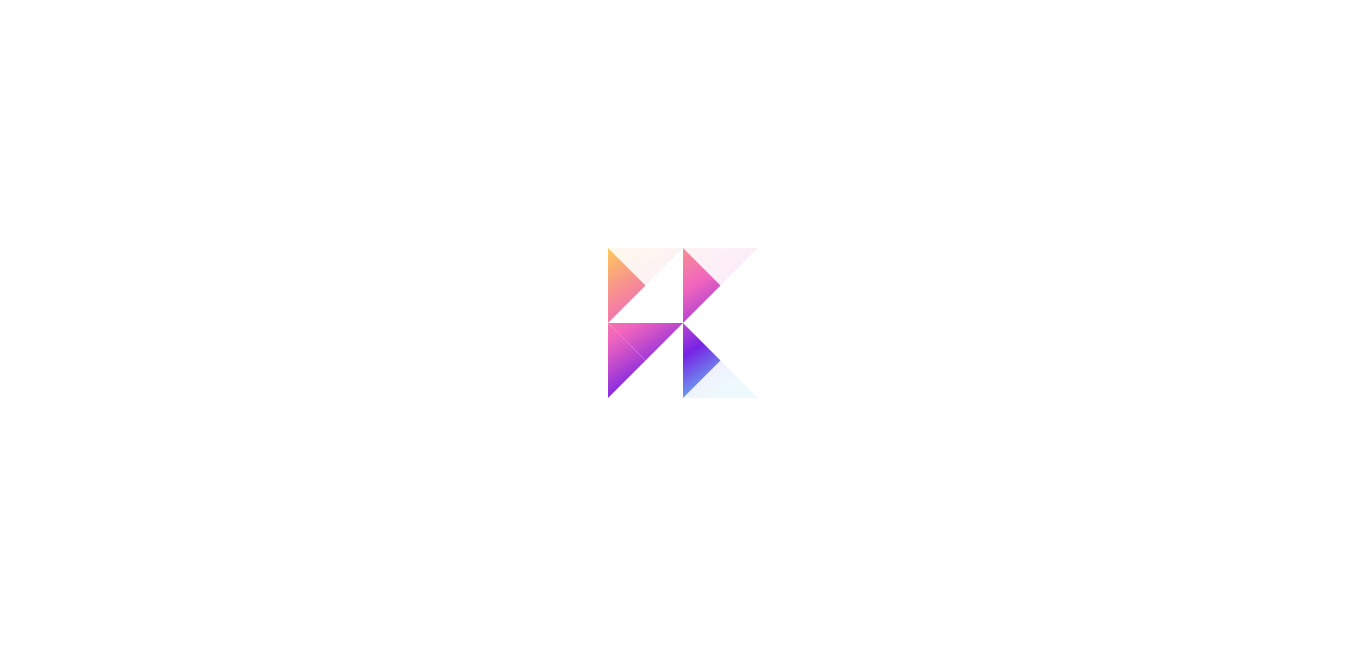 scroll, scrollTop: 0, scrollLeft: 0, axis: both 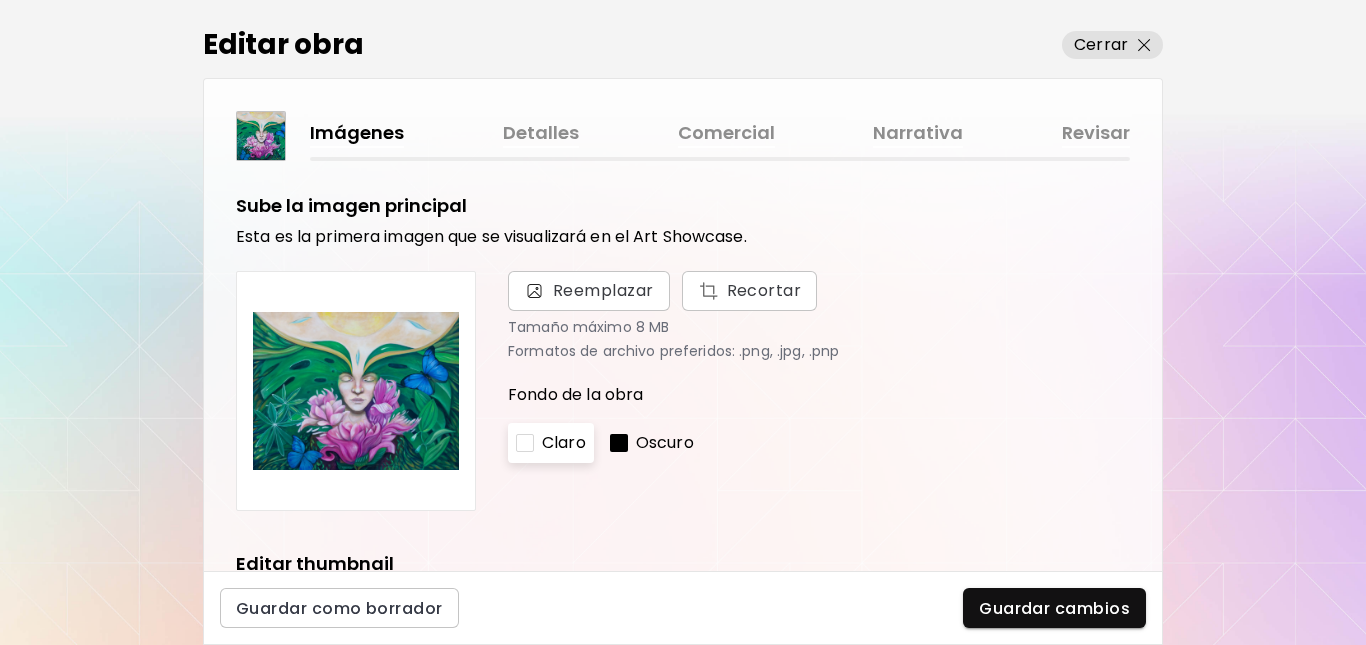 click on "Comercial" at bounding box center (726, 133) 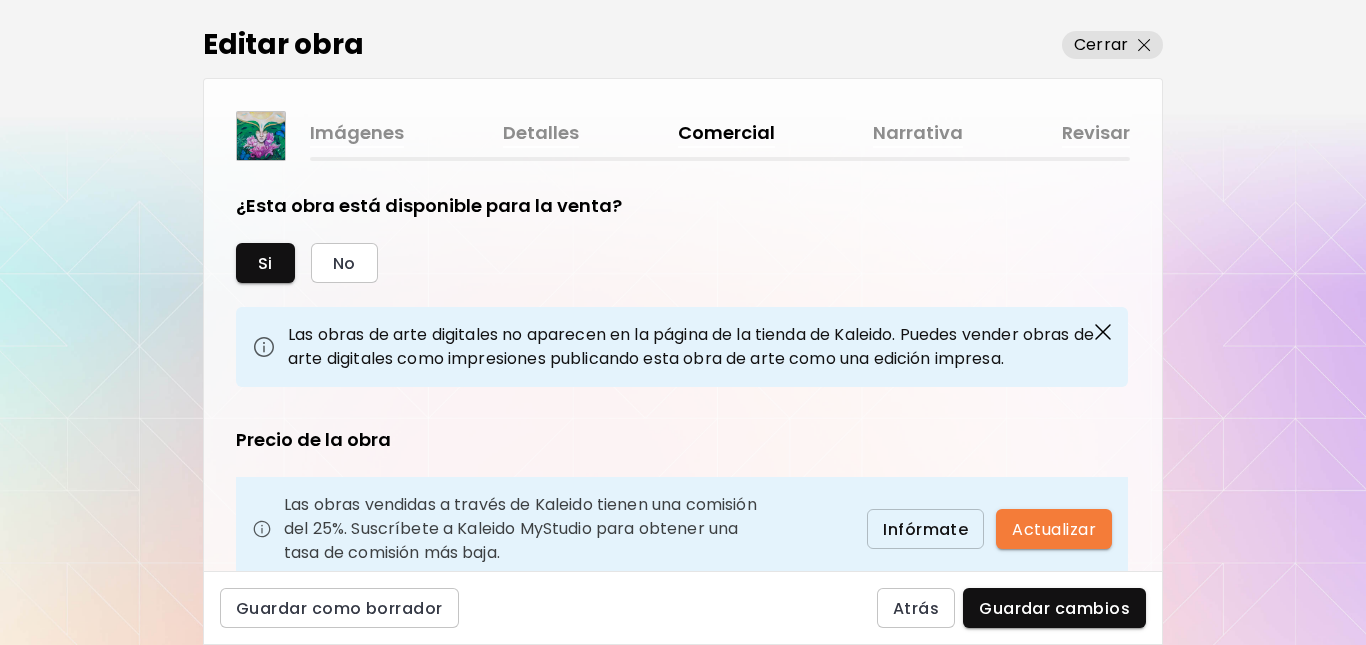 click on "Detalles" at bounding box center [541, 133] 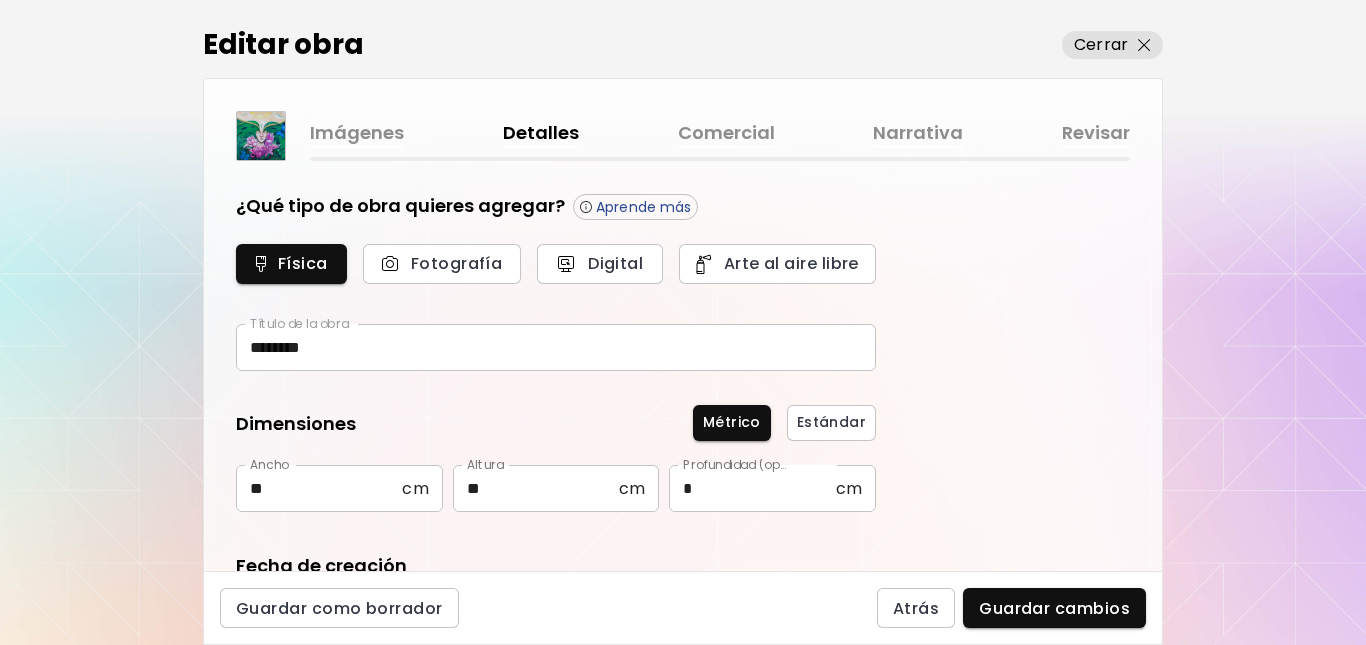 type on "********" 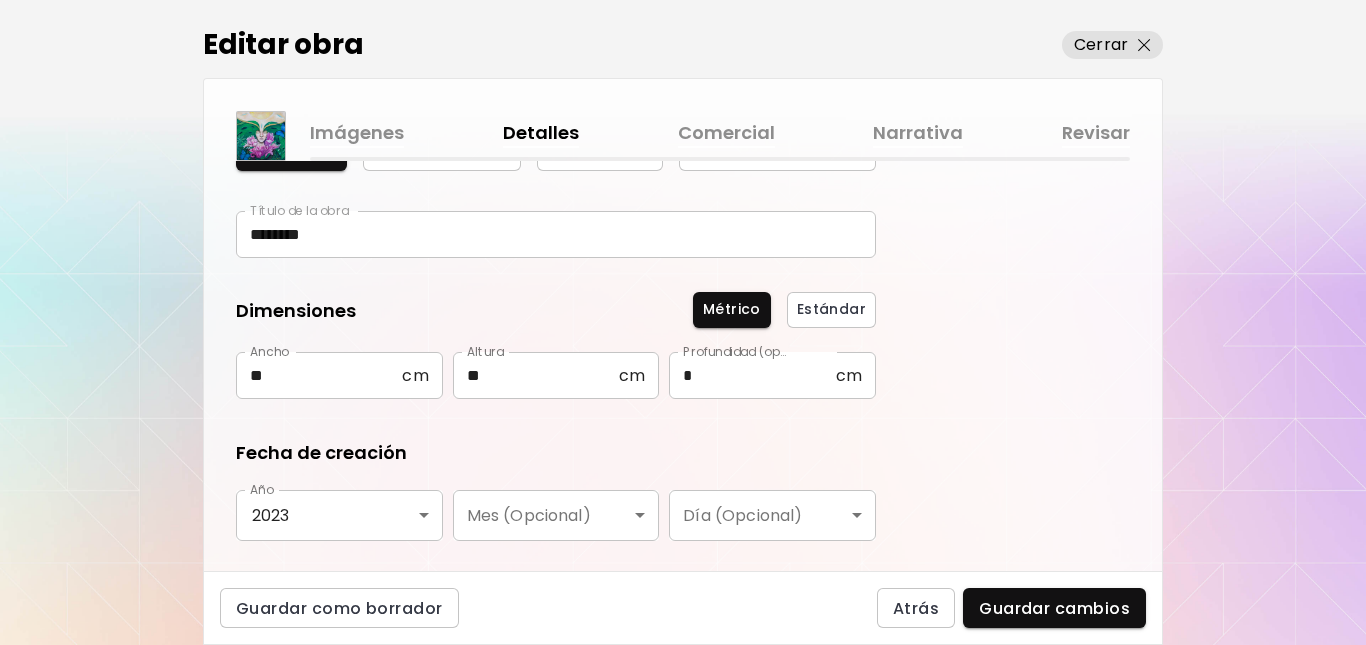 scroll, scrollTop: 124, scrollLeft: 0, axis: vertical 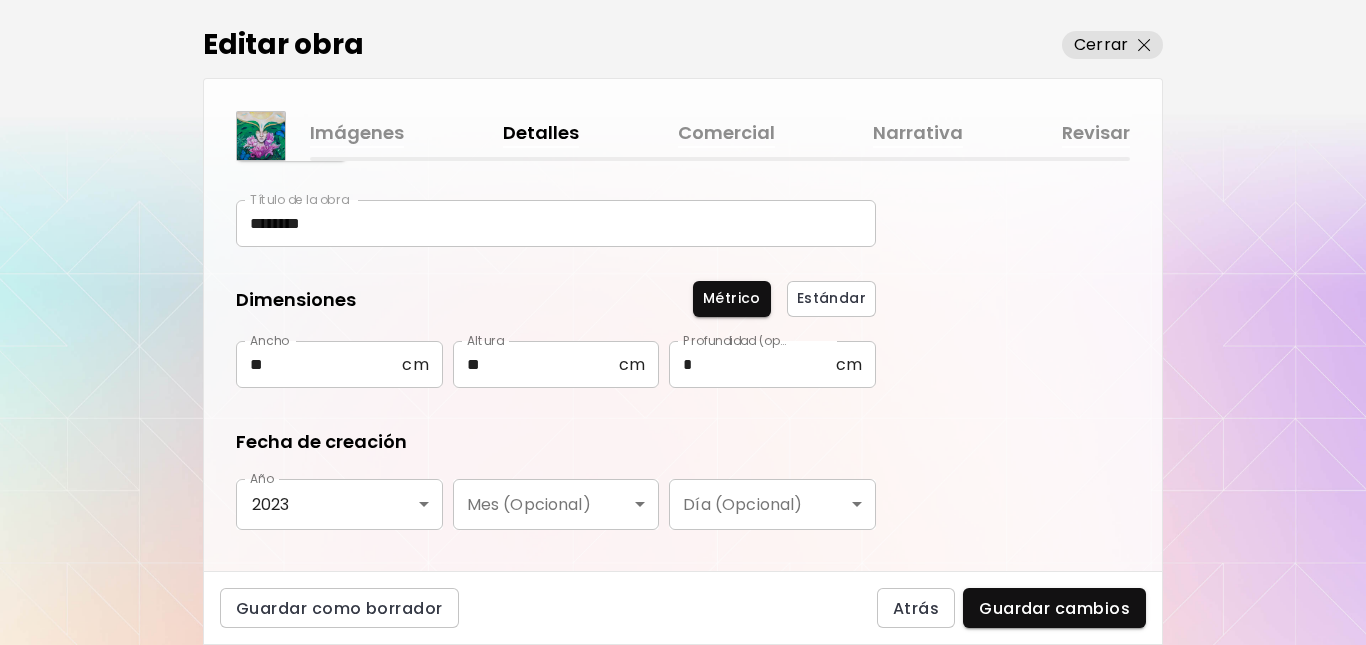 click on "Narrativa" at bounding box center [918, 133] 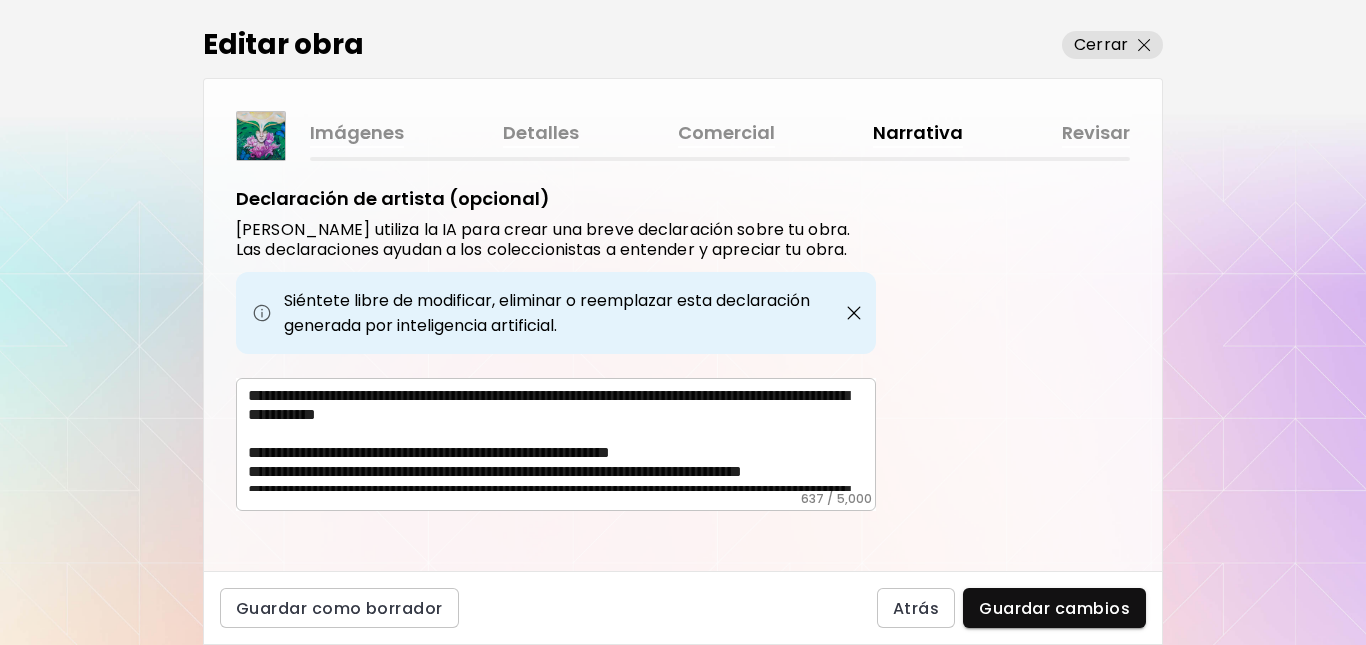 scroll, scrollTop: 741, scrollLeft: 0, axis: vertical 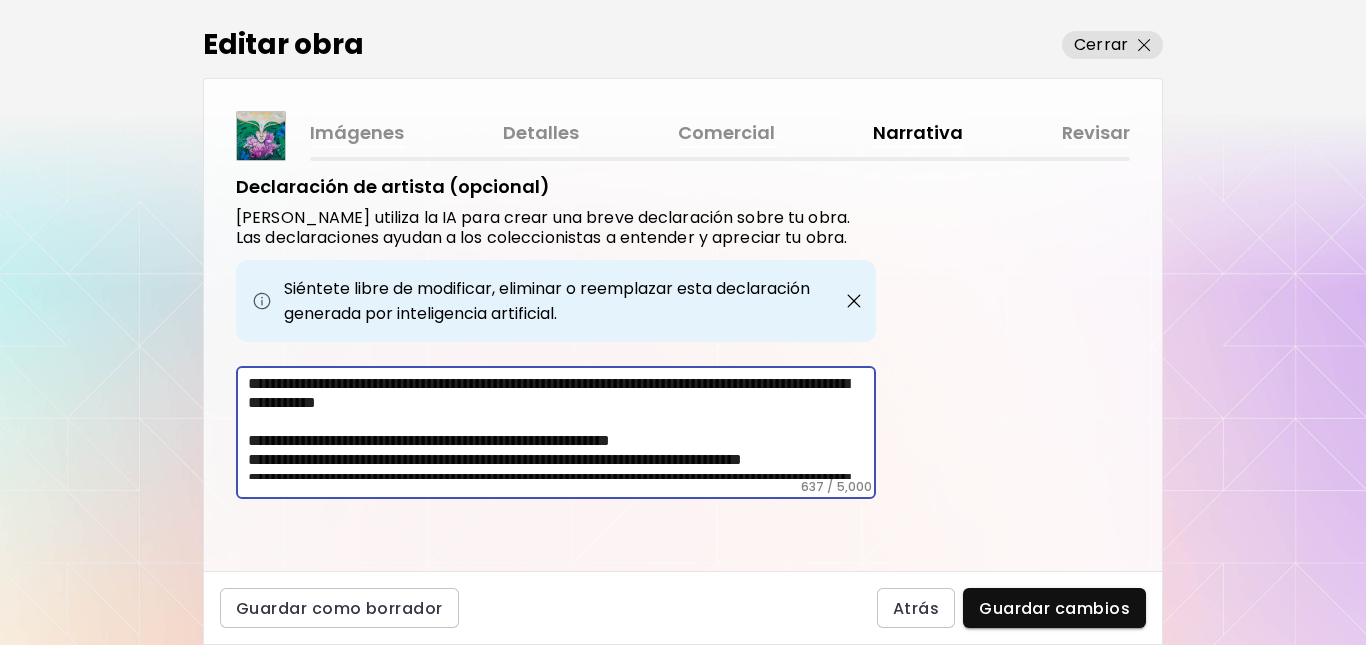 drag, startPoint x: 591, startPoint y: 467, endPoint x: 227, endPoint y: 371, distance: 376.44653 